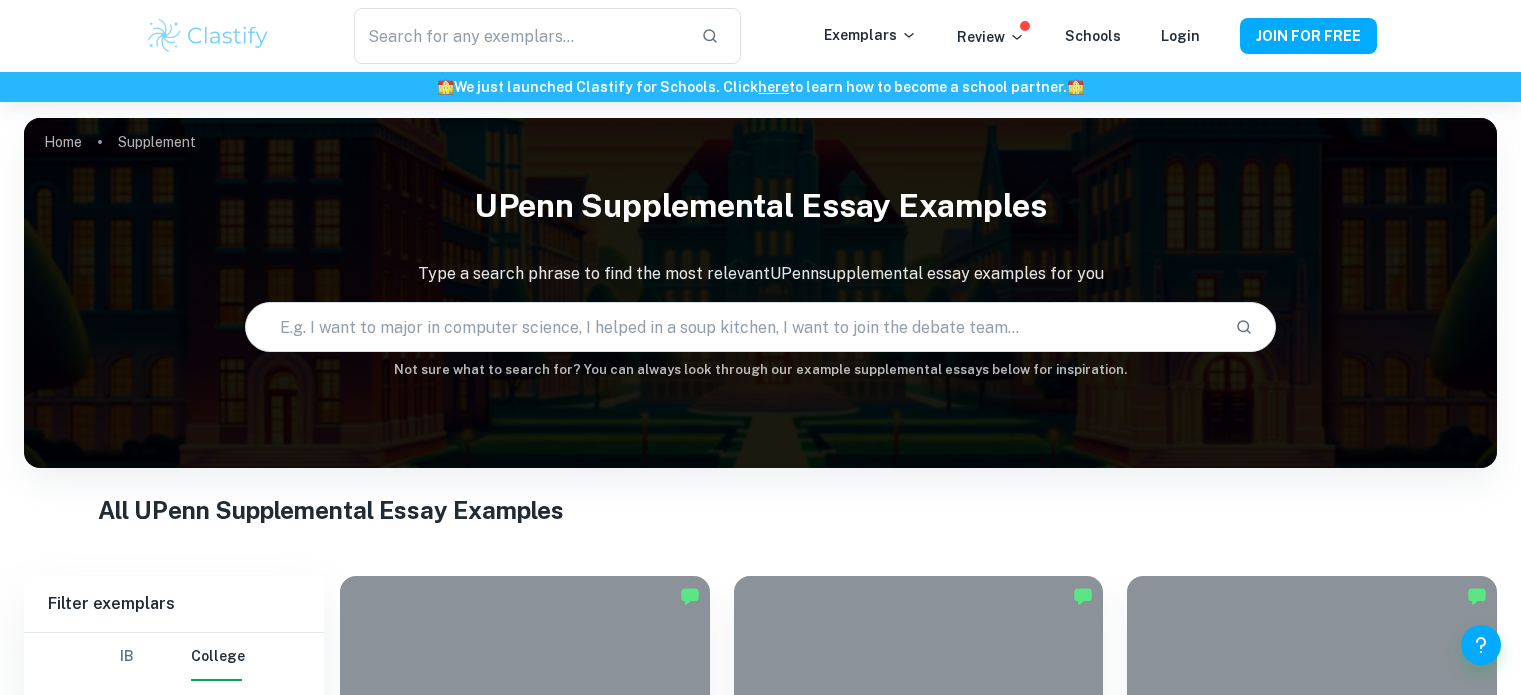 scroll, scrollTop: 500, scrollLeft: 0, axis: vertical 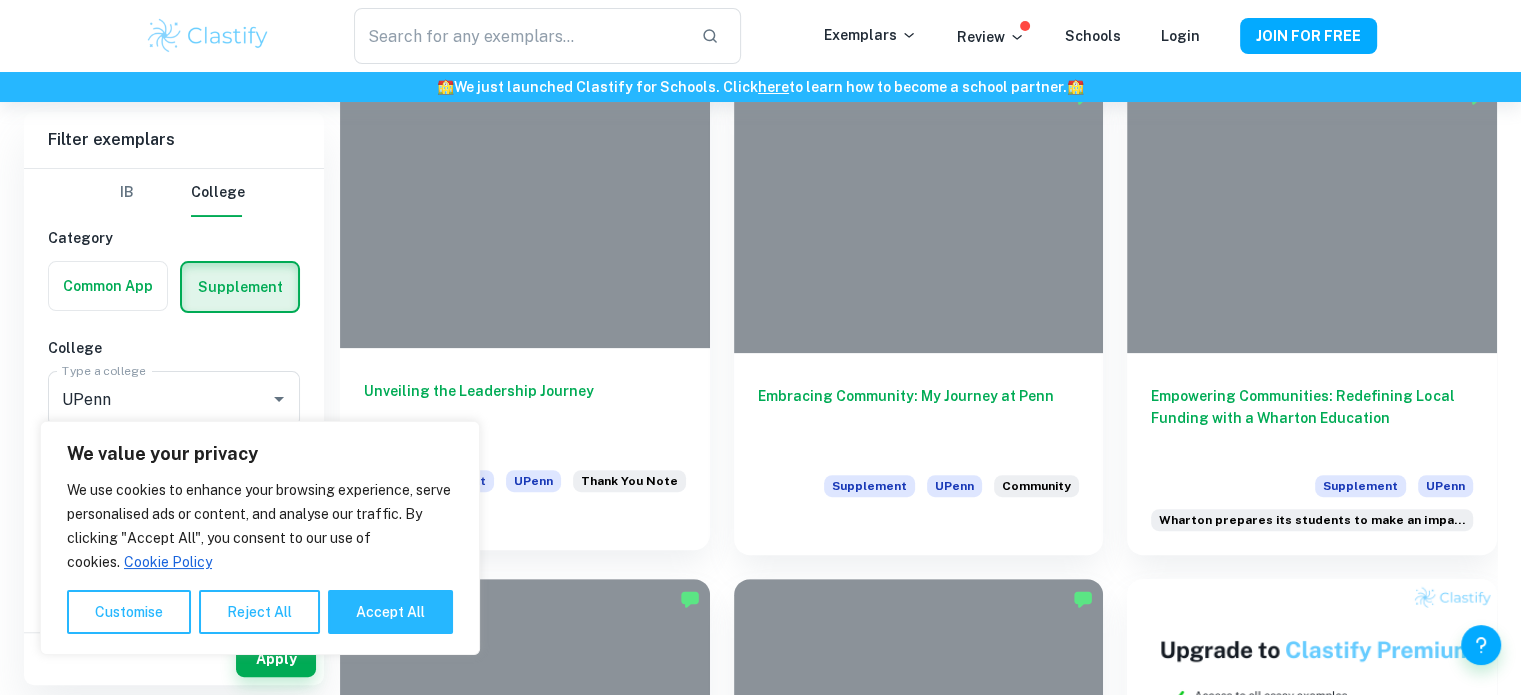 click on "We value your privacy We use cookies to enhance your browsing experience, serve personalised ads or content, and analyse our traffic. By clicking "Accept All", you consent to our use of cookies.   Cookie Policy Customise   Reject All   Accept All" at bounding box center (260, 538) 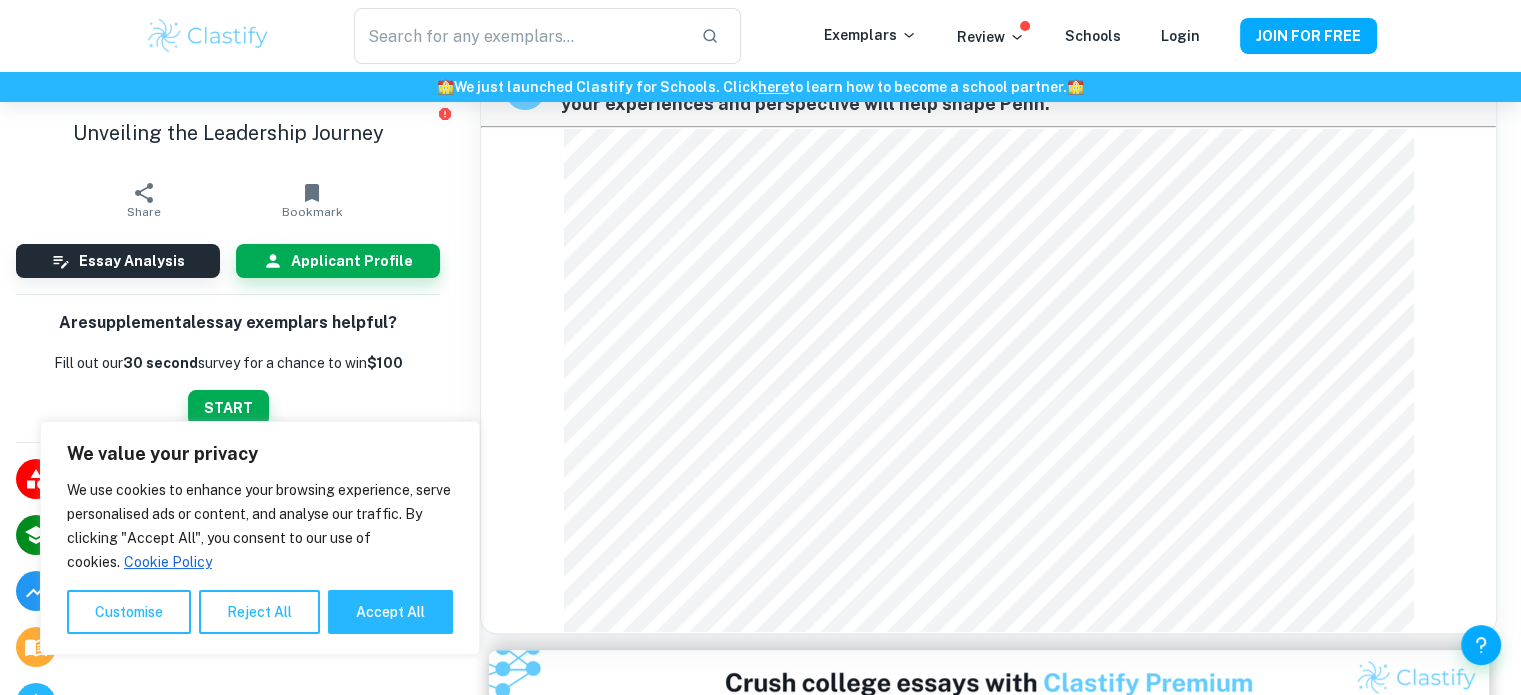scroll, scrollTop: 740, scrollLeft: 0, axis: vertical 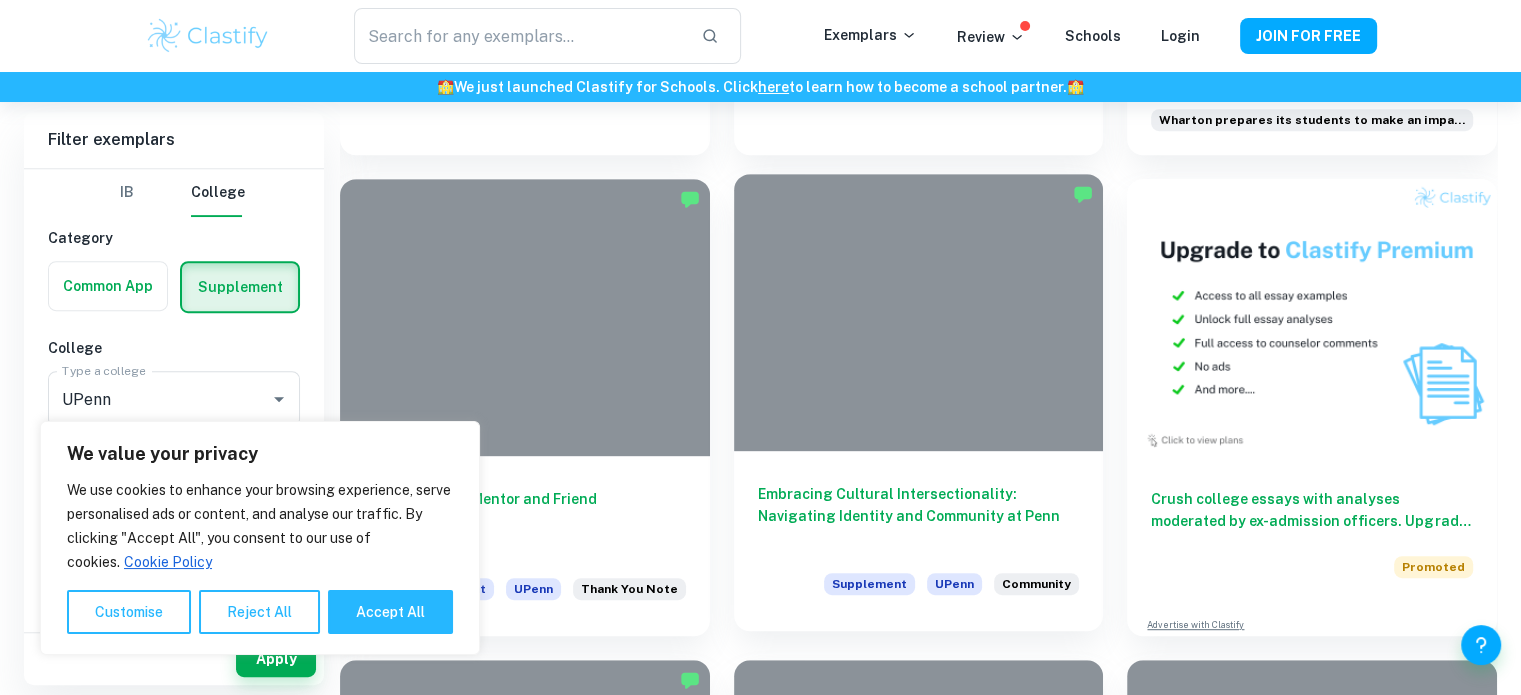 click on "Embracing Cultural Intersectionality: Navigating Identity and Community at Penn Supplement UPenn Community" at bounding box center (919, 541) 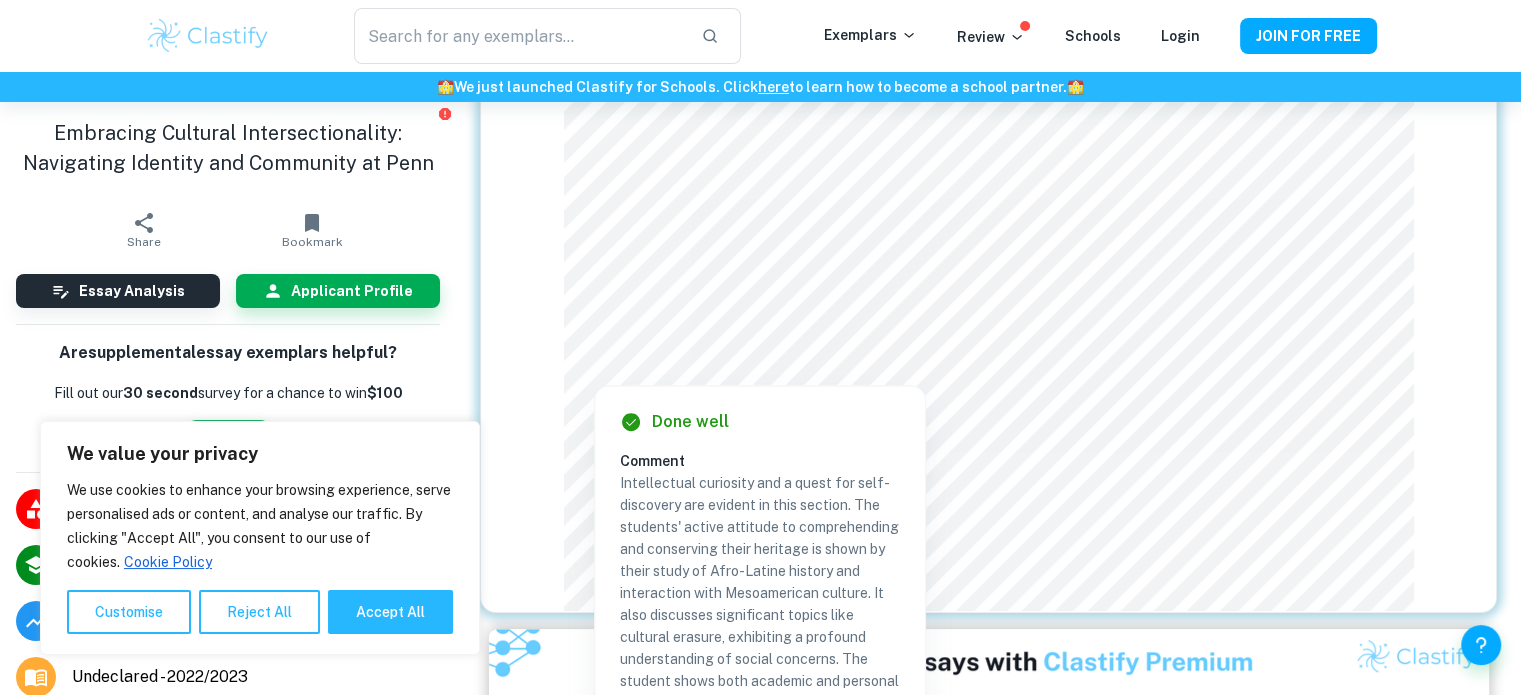 scroll, scrollTop: 666, scrollLeft: 0, axis: vertical 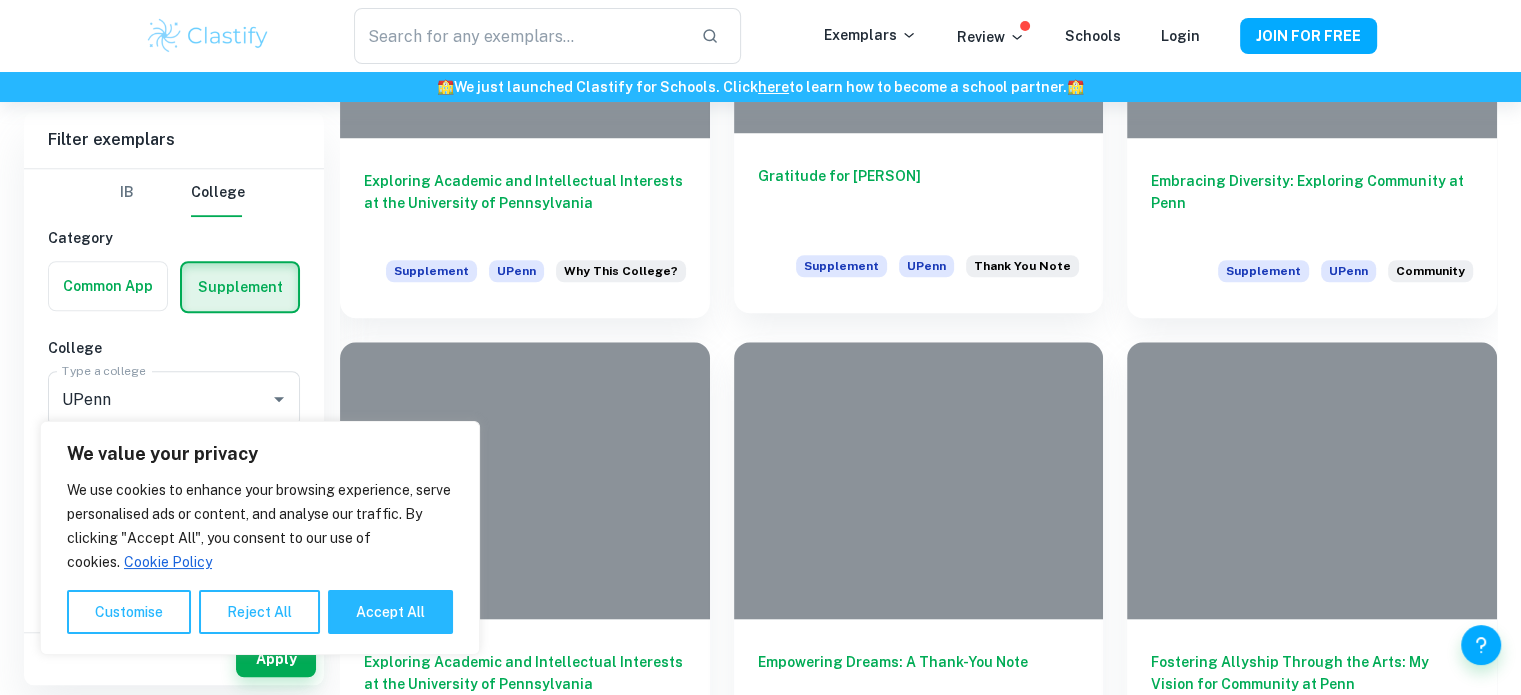 click on "Gratitude for [NAME] Supplement UPenn Thank You Note" at bounding box center [919, 223] 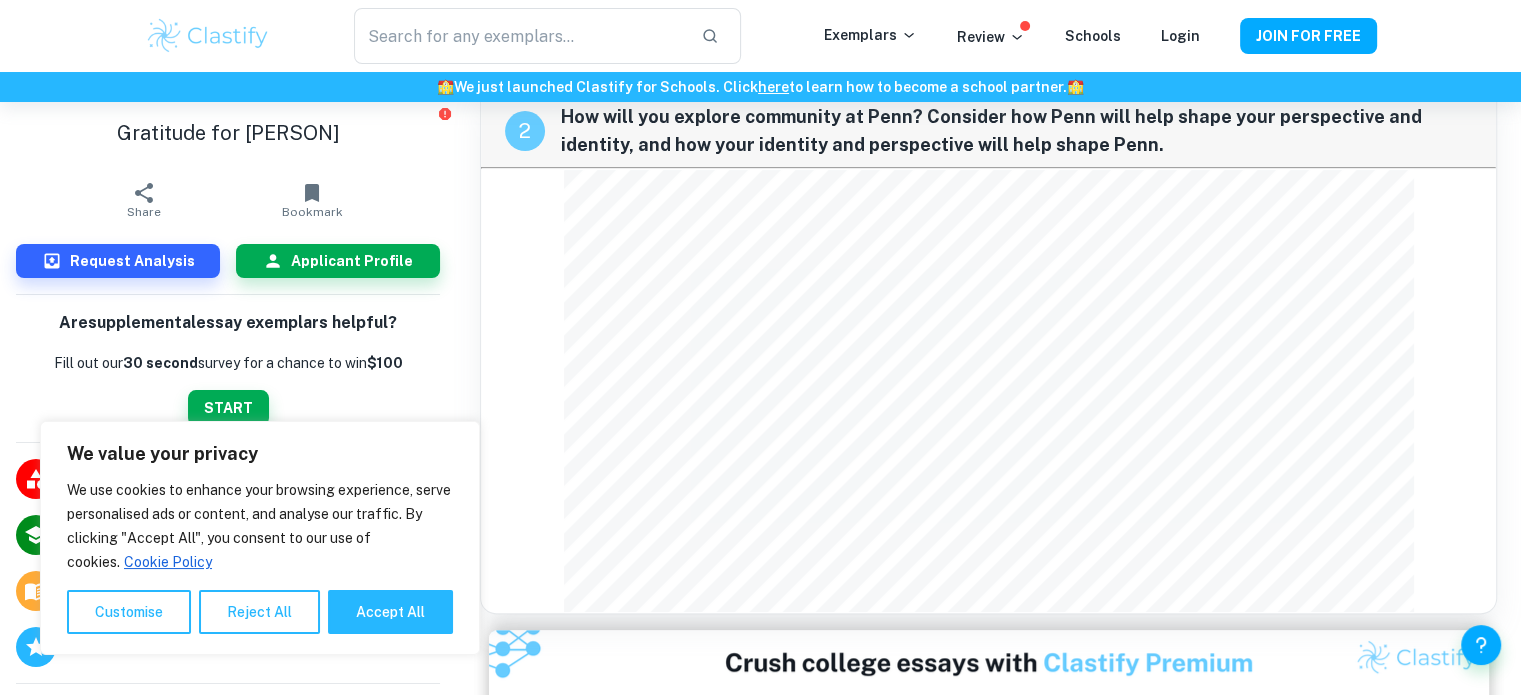 scroll, scrollTop: 1000, scrollLeft: 0, axis: vertical 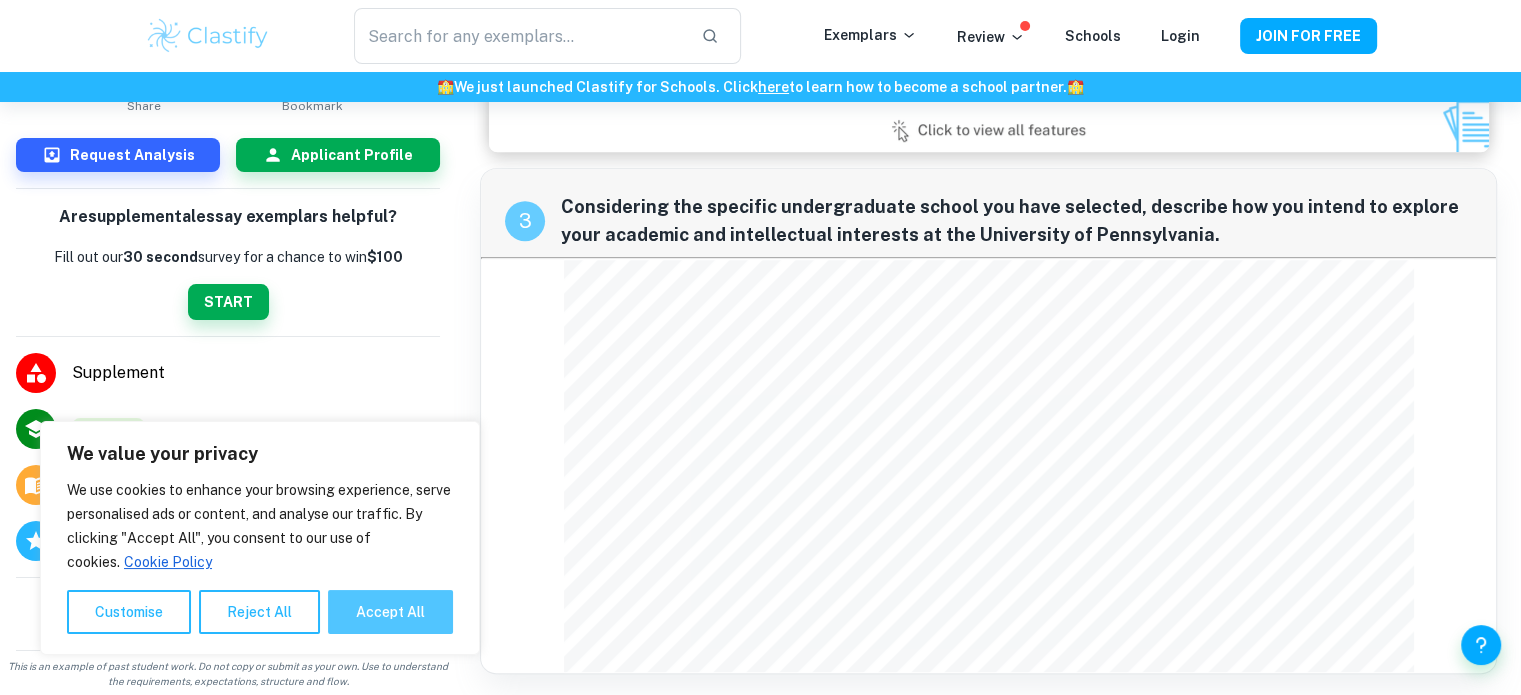 click on "Accept All" at bounding box center [390, 612] 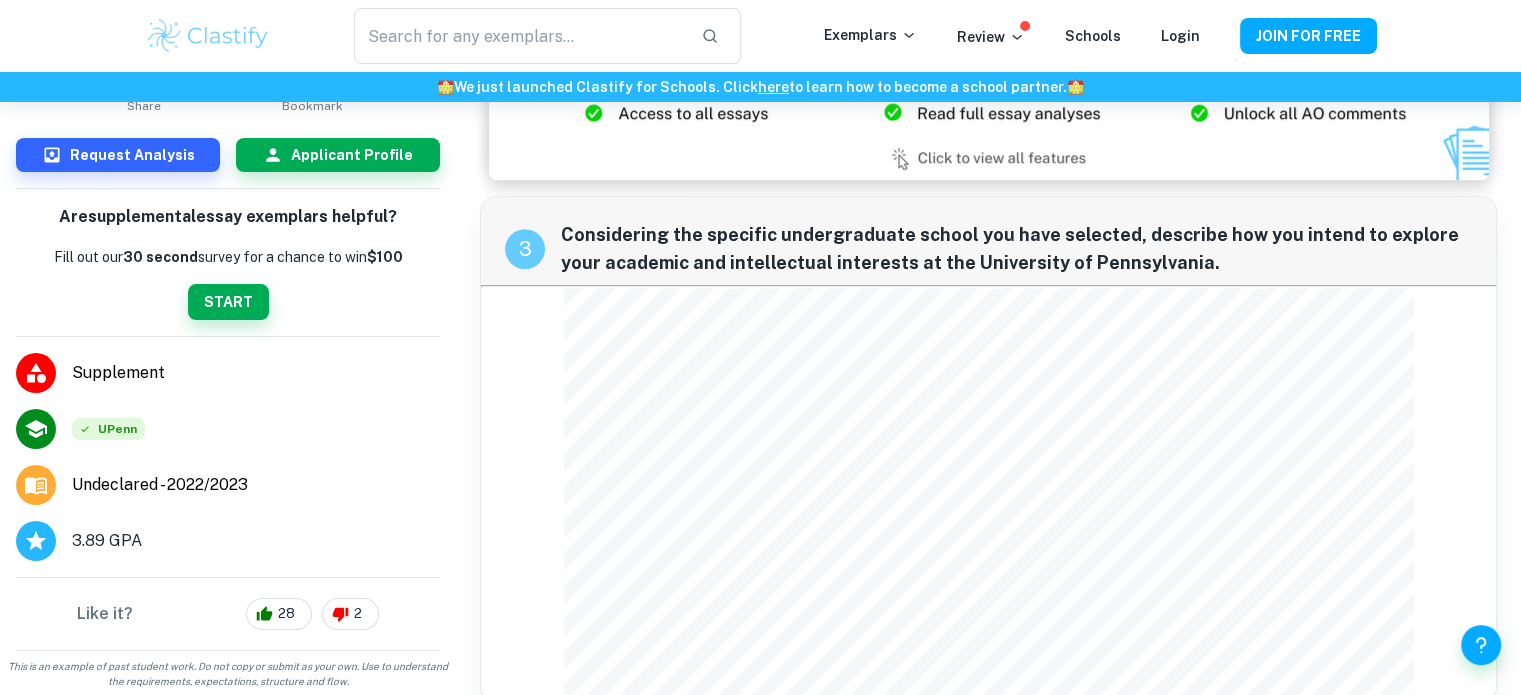 scroll, scrollTop: 1228, scrollLeft: 0, axis: vertical 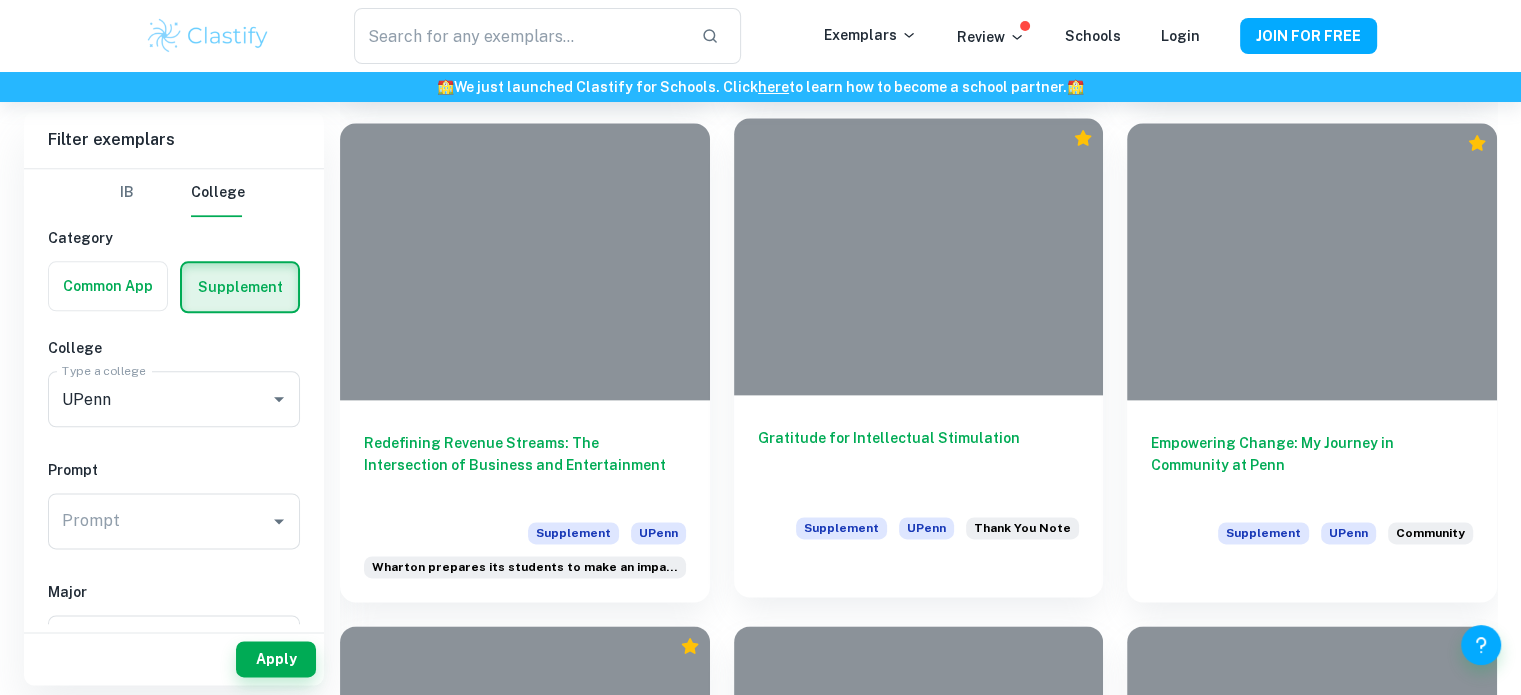 click on "Gratitude for Intellectual Stimulation" at bounding box center (919, 460) 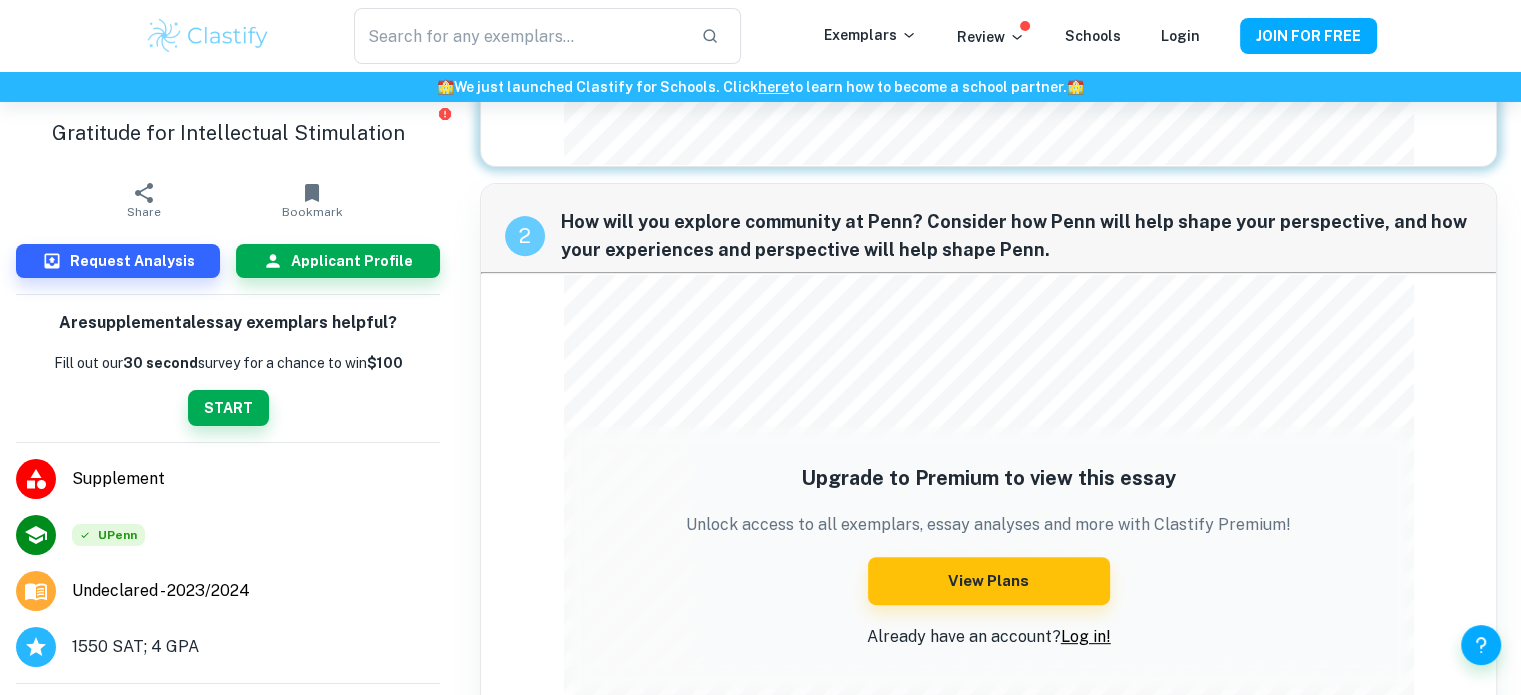 scroll, scrollTop: 700, scrollLeft: 0, axis: vertical 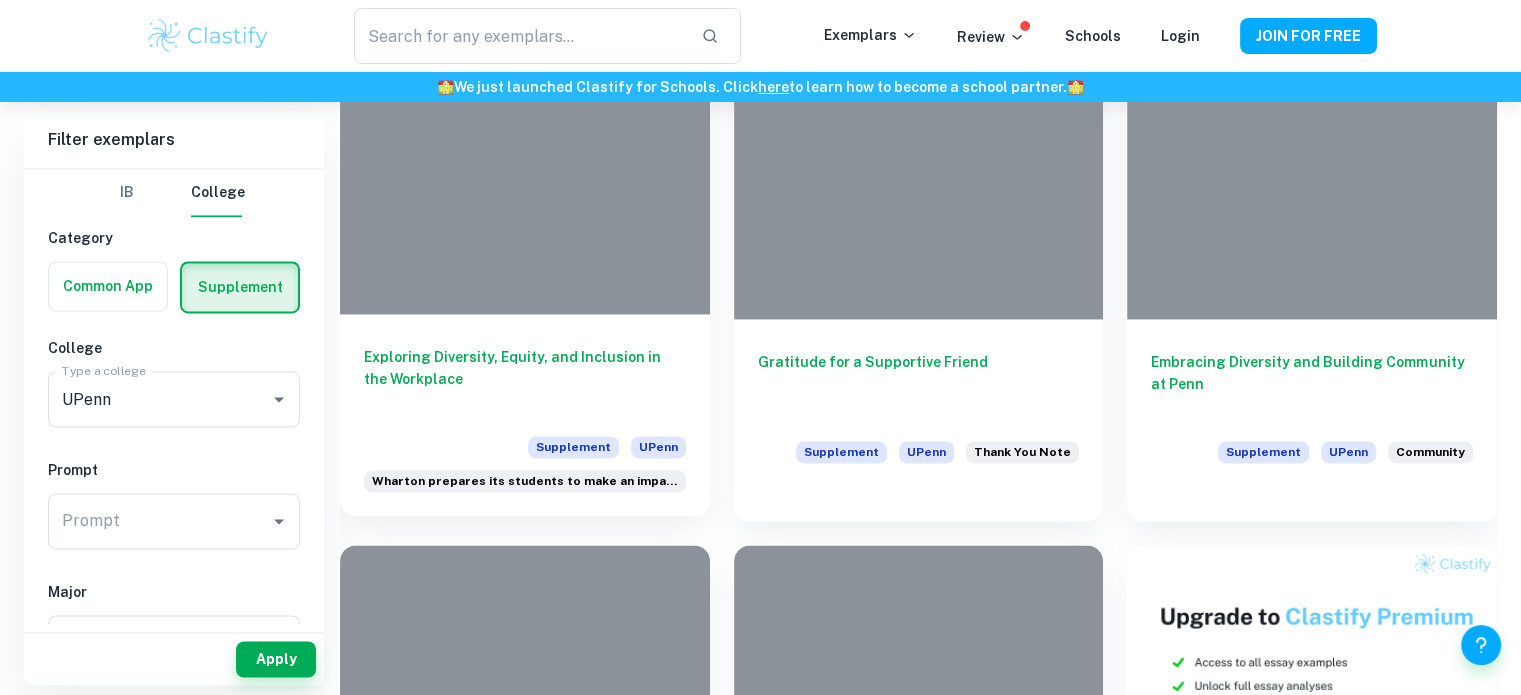 click on "Exploring Diversity, Equity, and Inclusion in the Workplace" at bounding box center [525, 379] 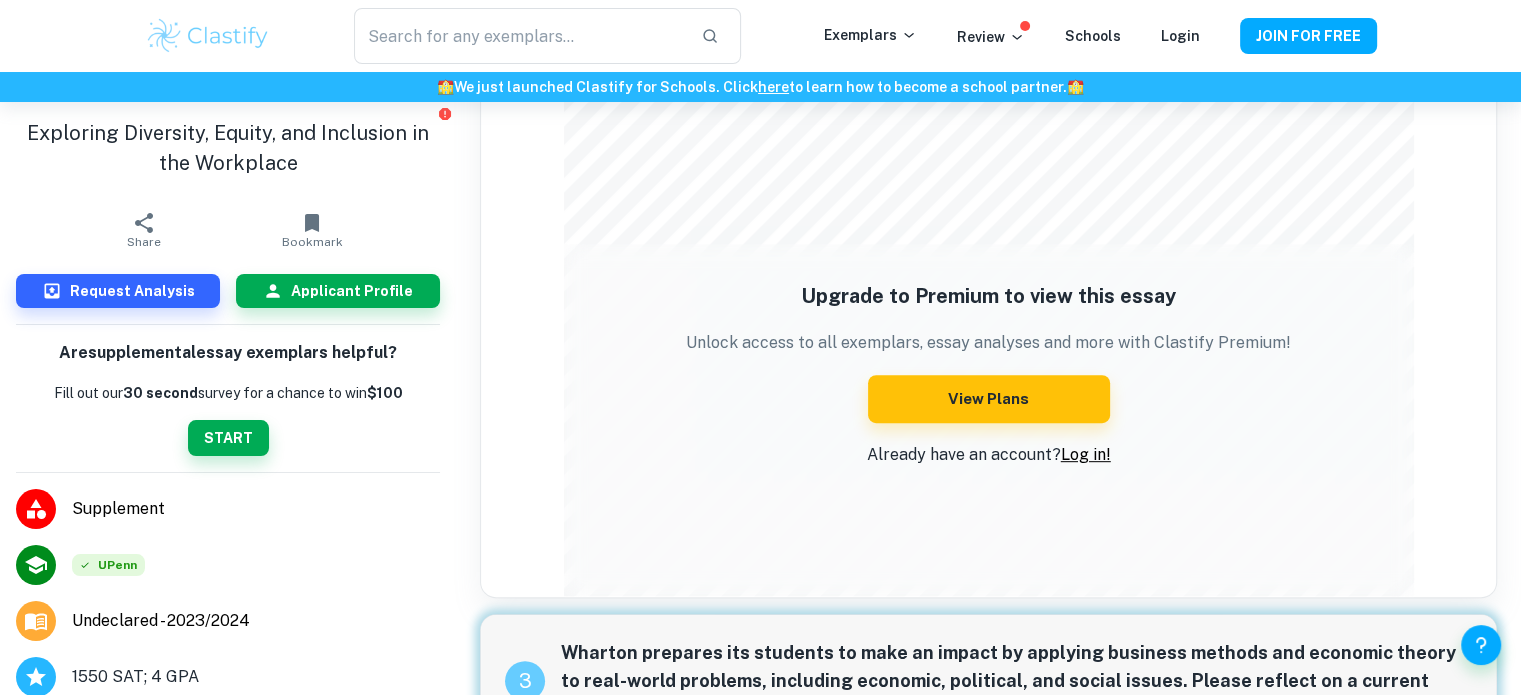 scroll, scrollTop: 888, scrollLeft: 0, axis: vertical 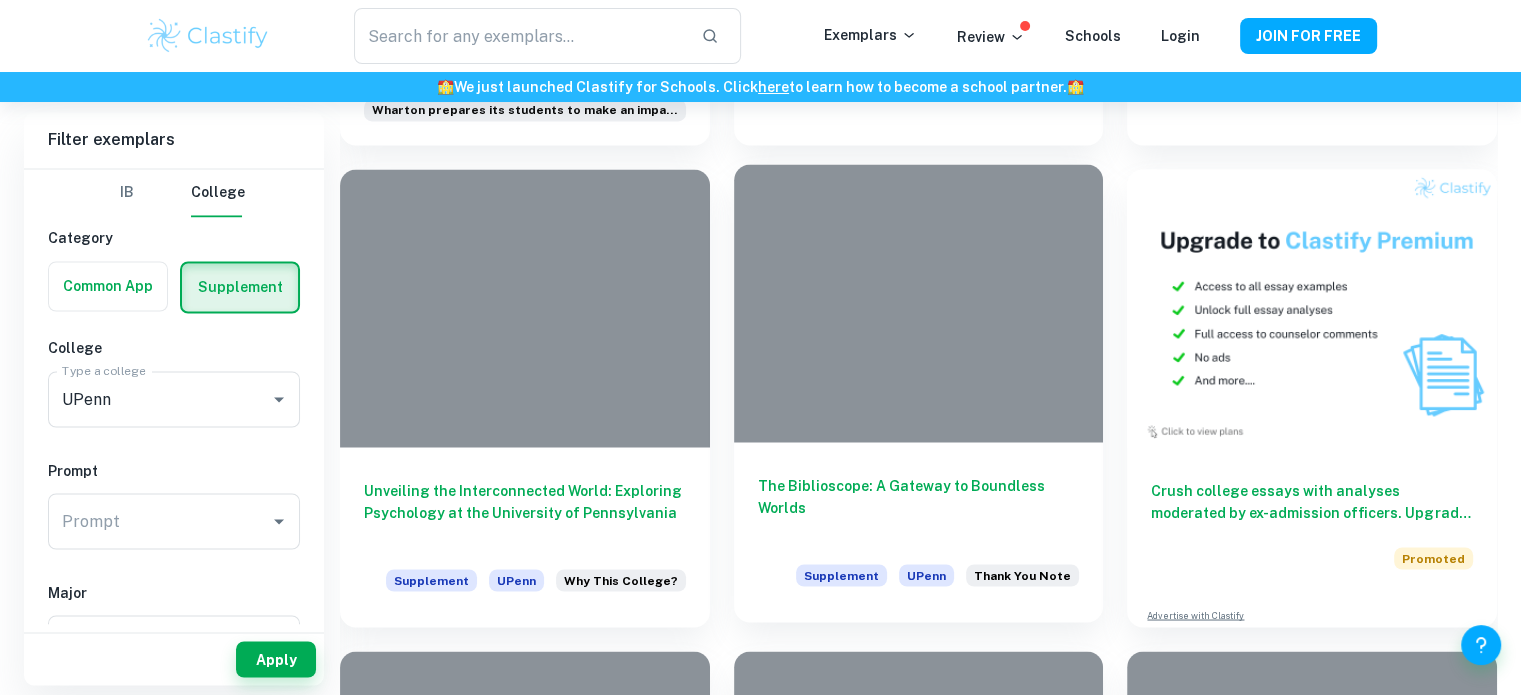 click on "The Biblioscope: A Gateway to Boundless Worlds" at bounding box center (919, 507) 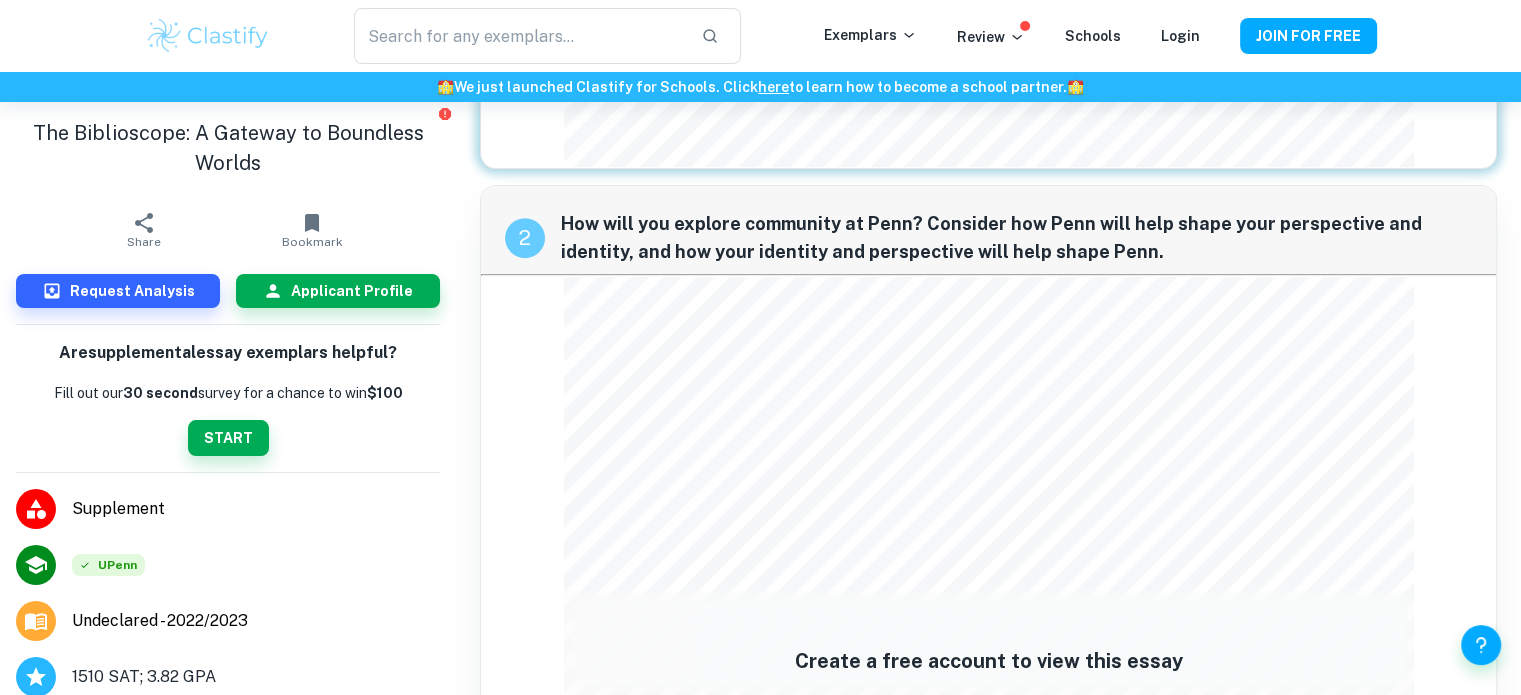 scroll, scrollTop: 692, scrollLeft: 0, axis: vertical 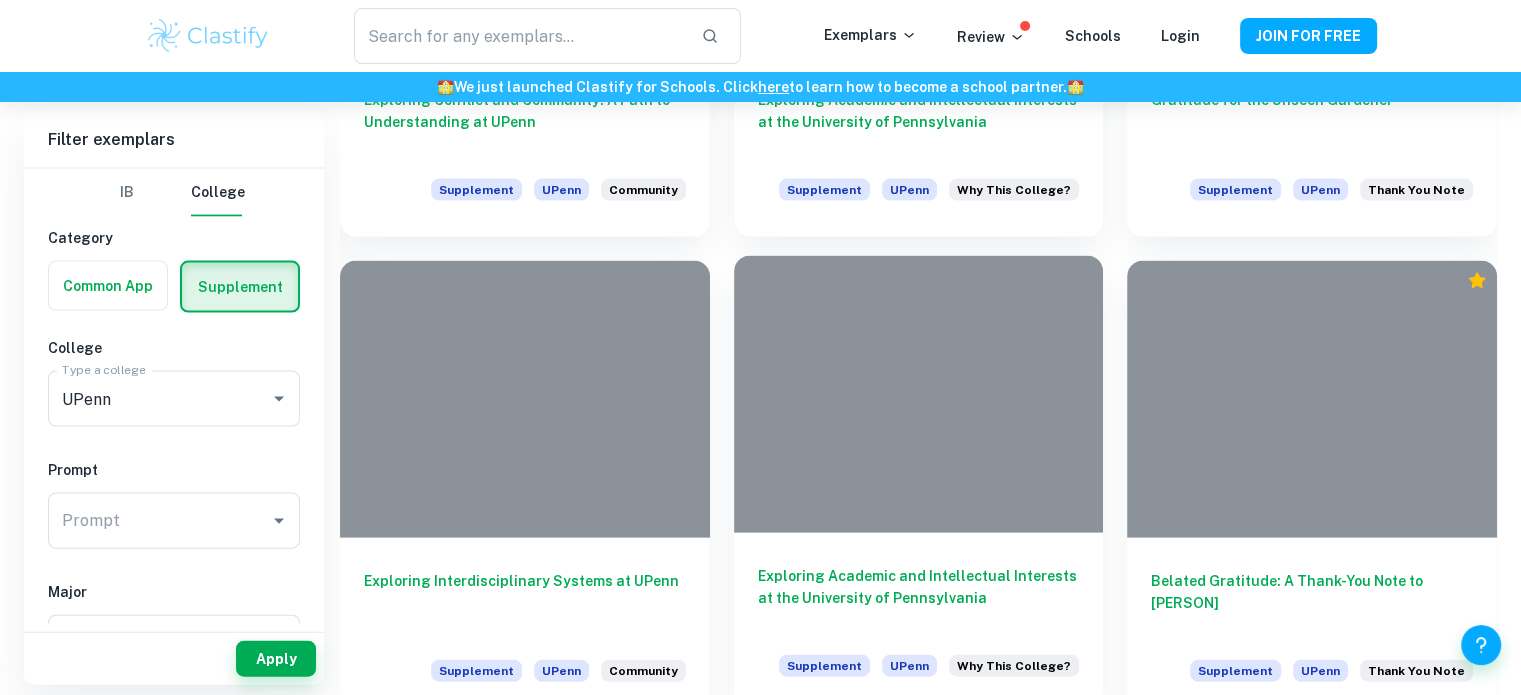 click on "Exploring Academic and Intellectual Interests at the University of Pennsylvania" at bounding box center [919, 598] 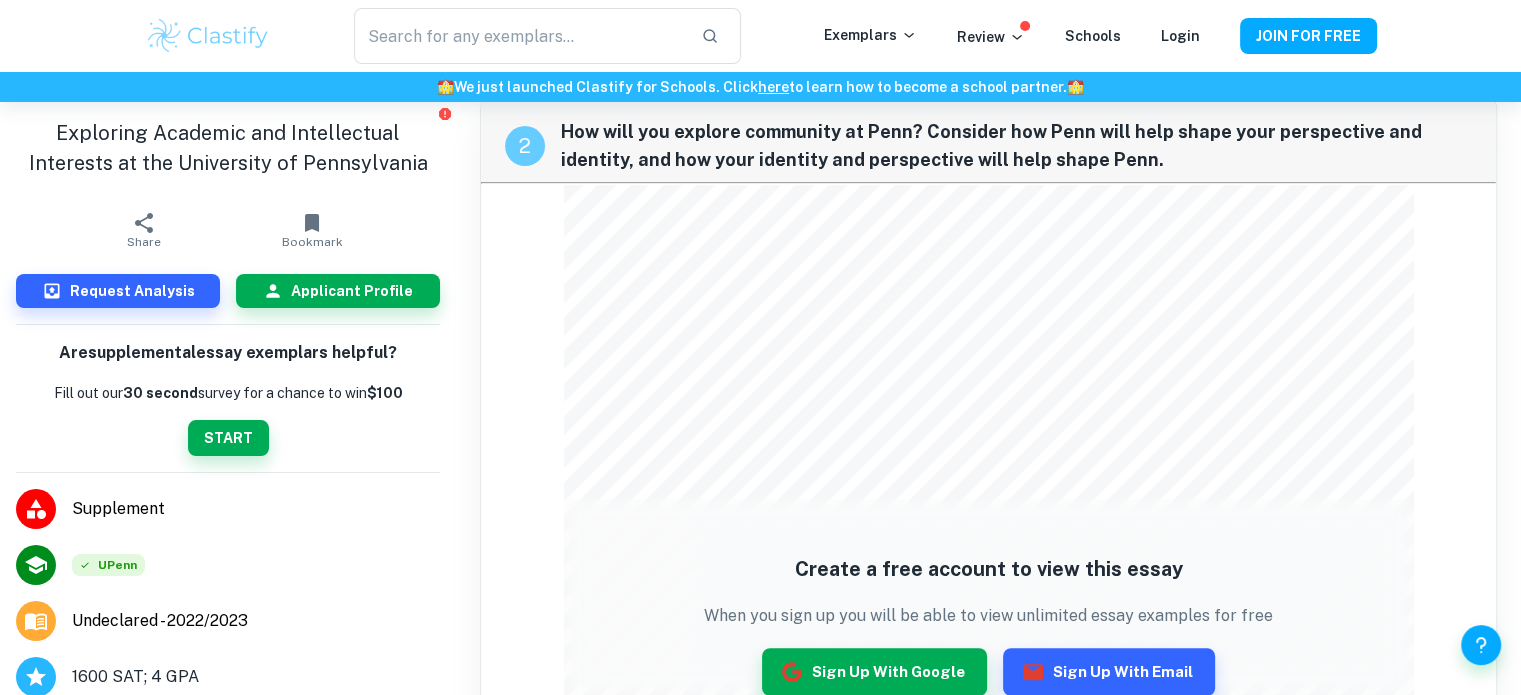 scroll, scrollTop: 524, scrollLeft: 0, axis: vertical 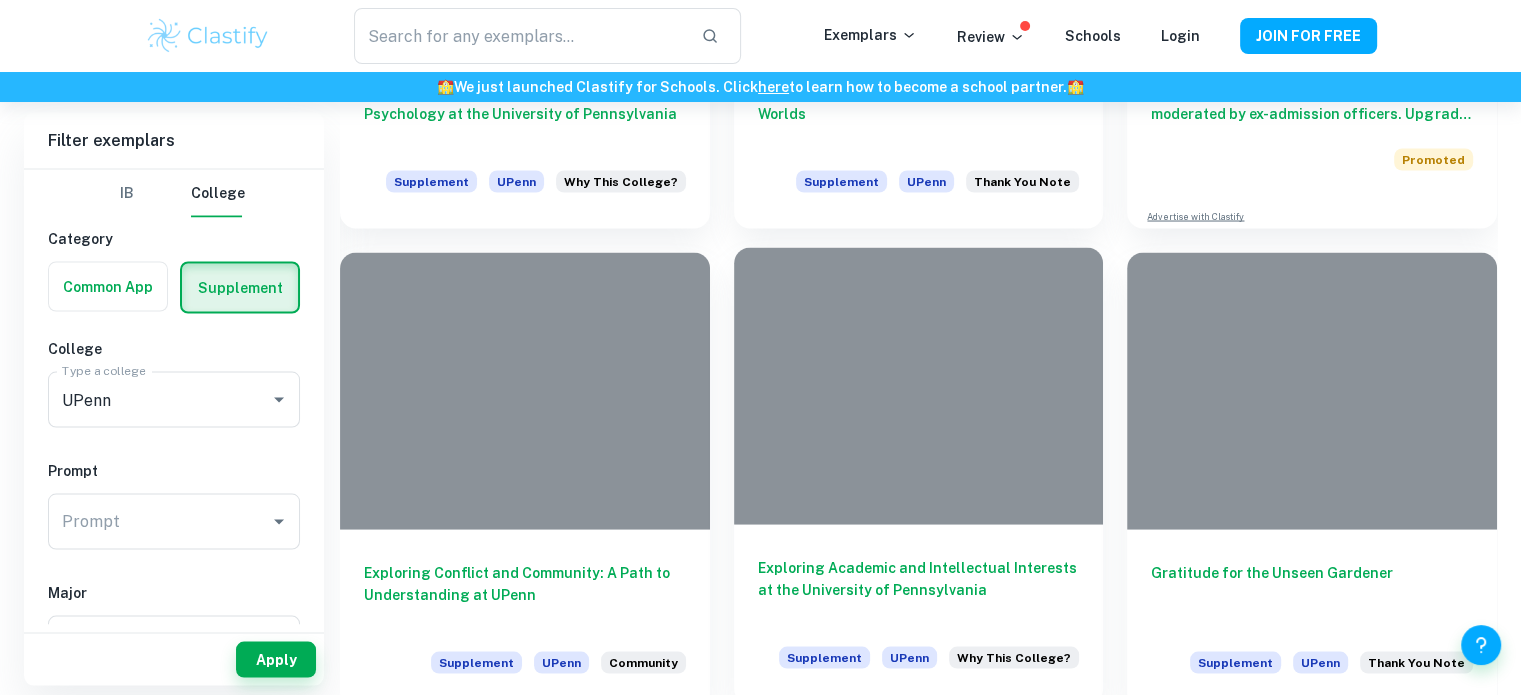 click on "Exploring Academic and Intellectual Interests at the University of Pennsylvania Supplement UPenn Why This College?" at bounding box center (919, 614) 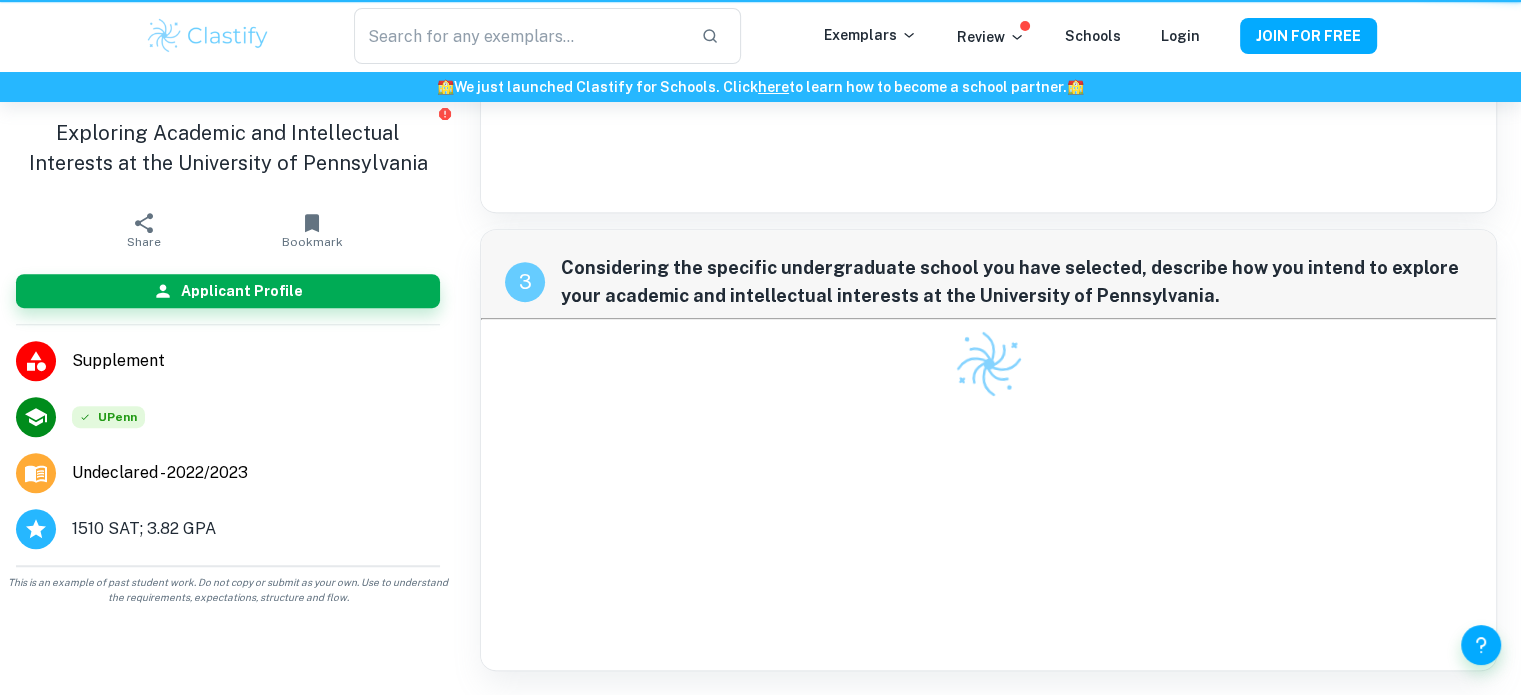 scroll, scrollTop: 0, scrollLeft: 0, axis: both 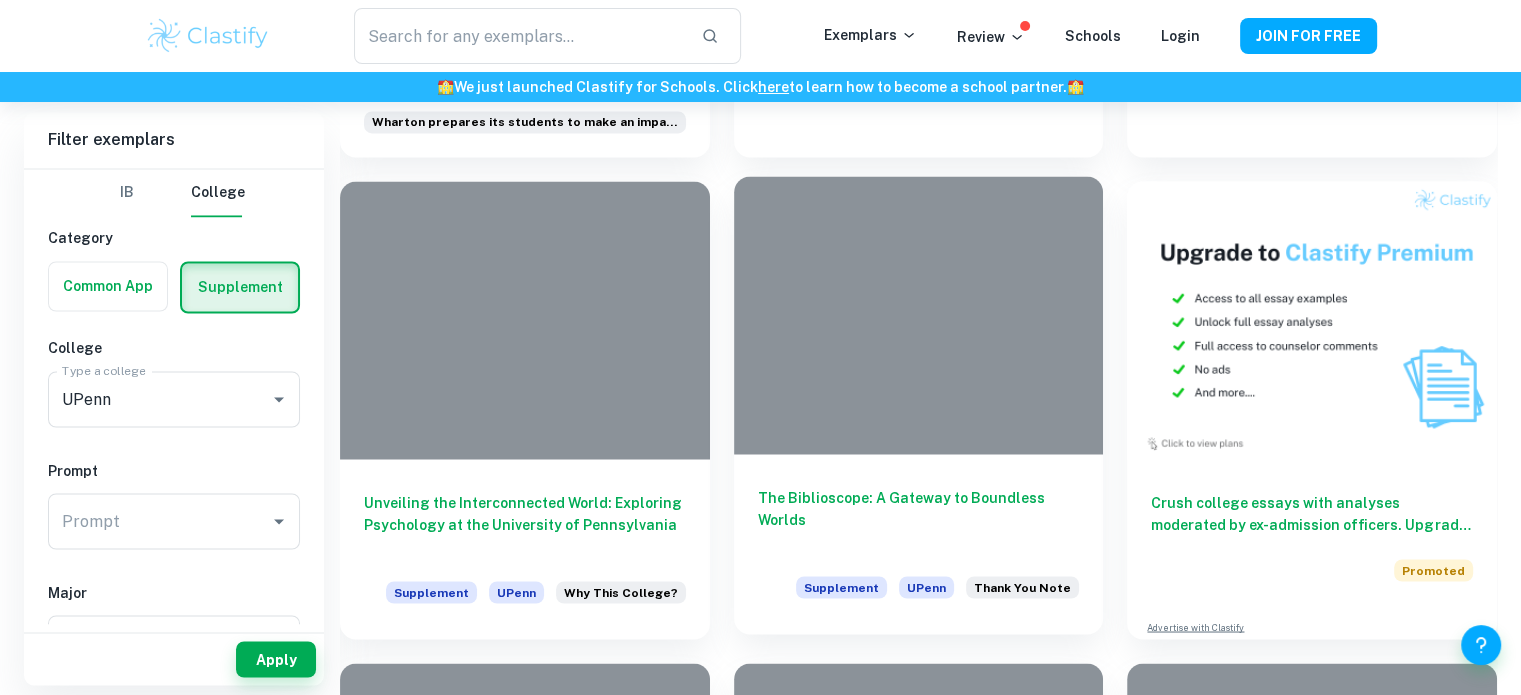 click on "The Biblioscope: A Gateway to Boundless Worlds Supplement UPenn Thank You Note" at bounding box center (919, 544) 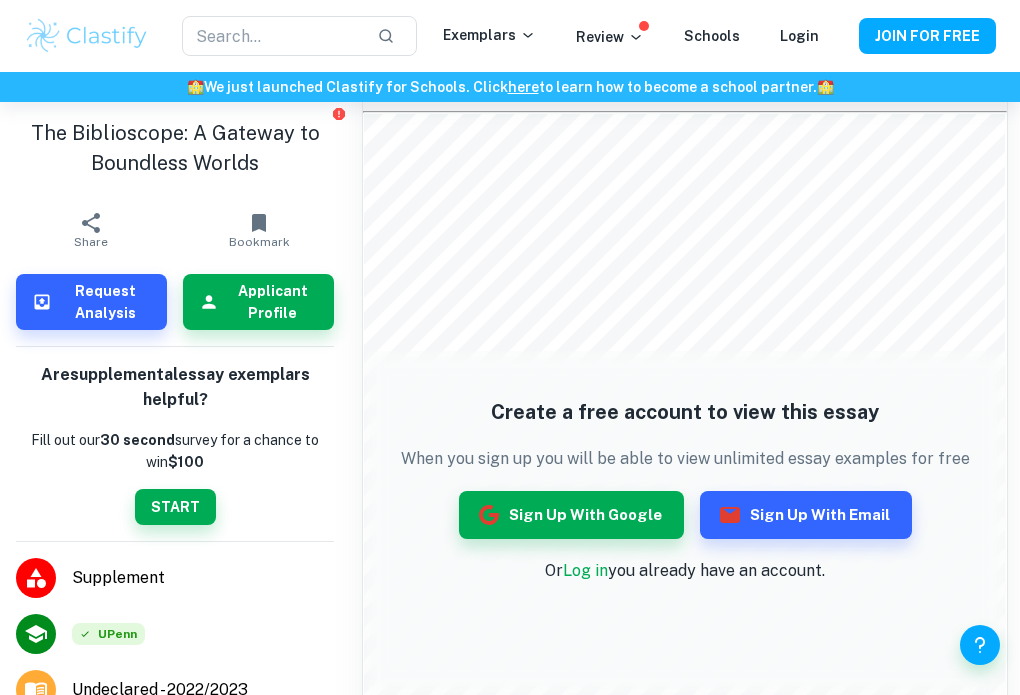 scroll, scrollTop: 799, scrollLeft: 0, axis: vertical 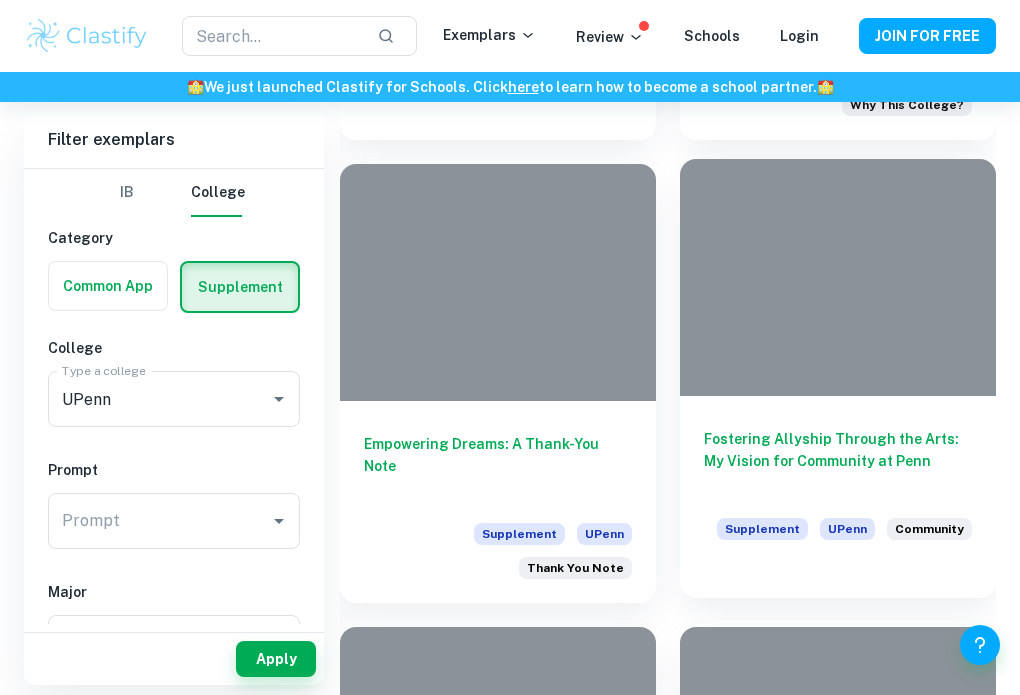 click on "Fostering Allyship Through the Arts: My Vision for Community at Penn" at bounding box center [838, 461] 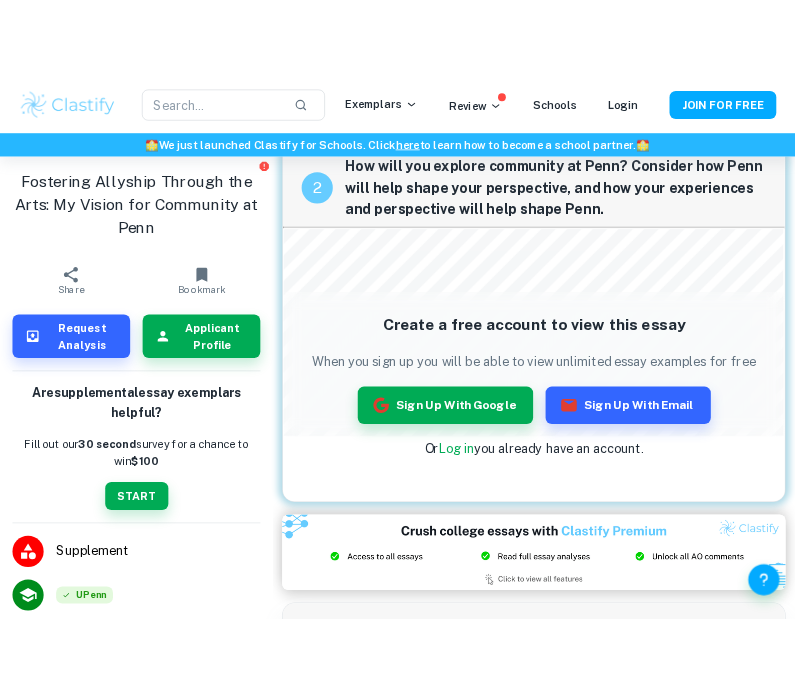 scroll, scrollTop: 492, scrollLeft: 0, axis: vertical 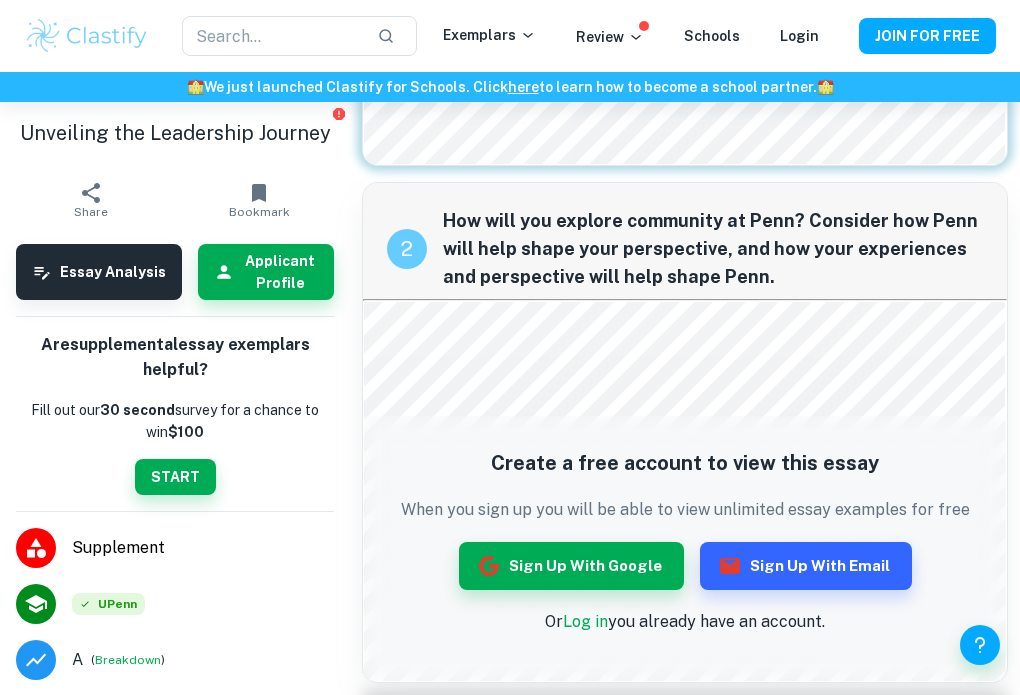 drag, startPoint x: 516, startPoint y: 191, endPoint x: 464, endPoint y: 202, distance: 53.15073 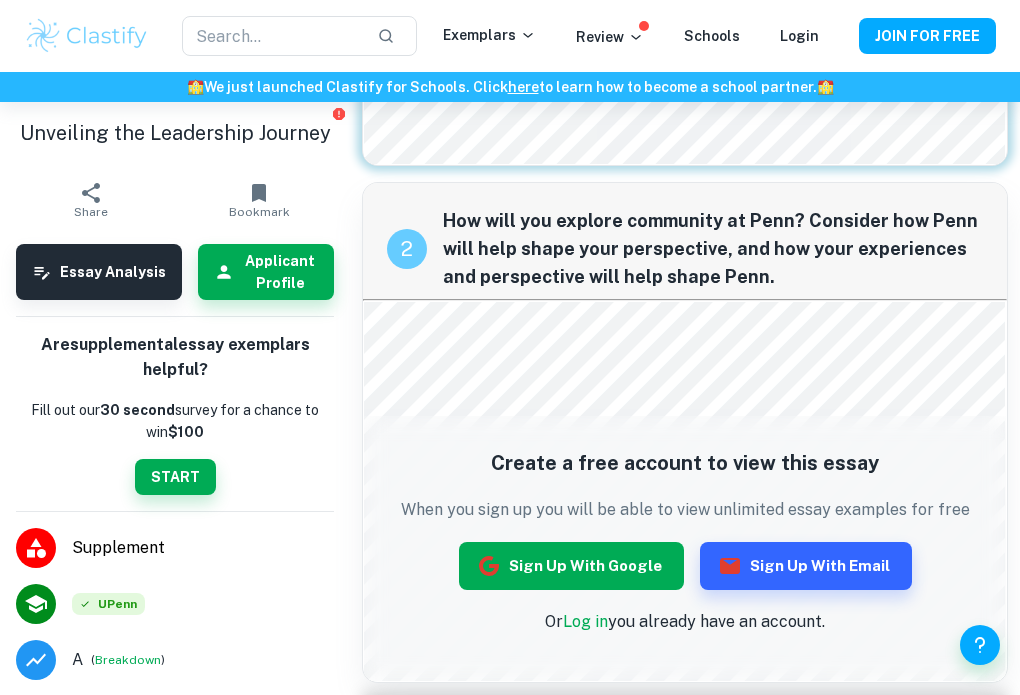 click on "Sign up with Google" at bounding box center [571, 566] 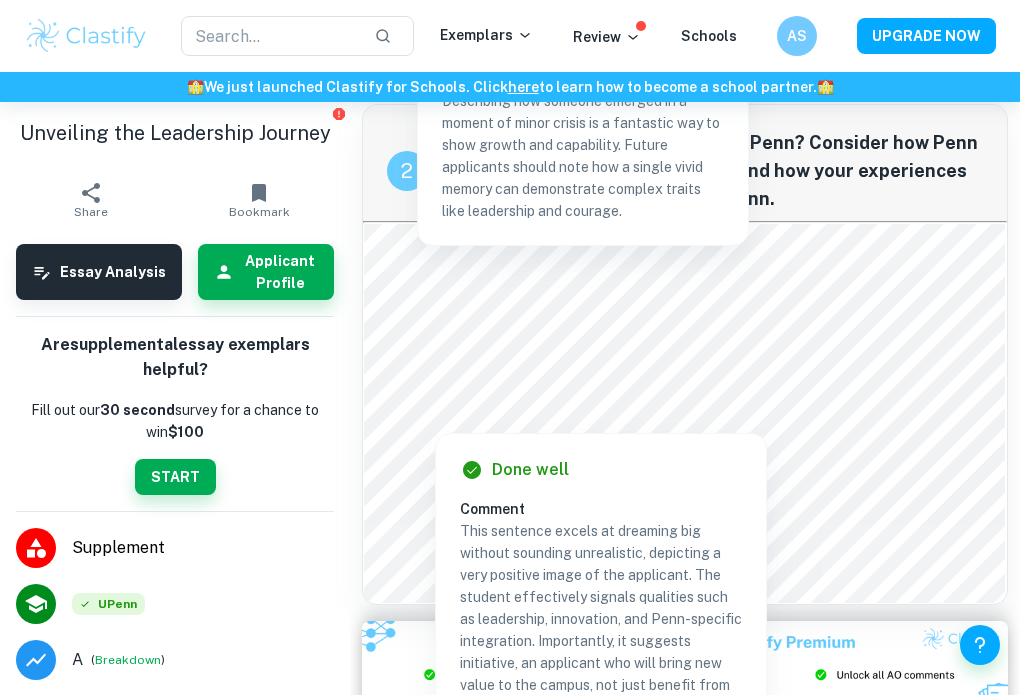 scroll, scrollTop: 600, scrollLeft: 0, axis: vertical 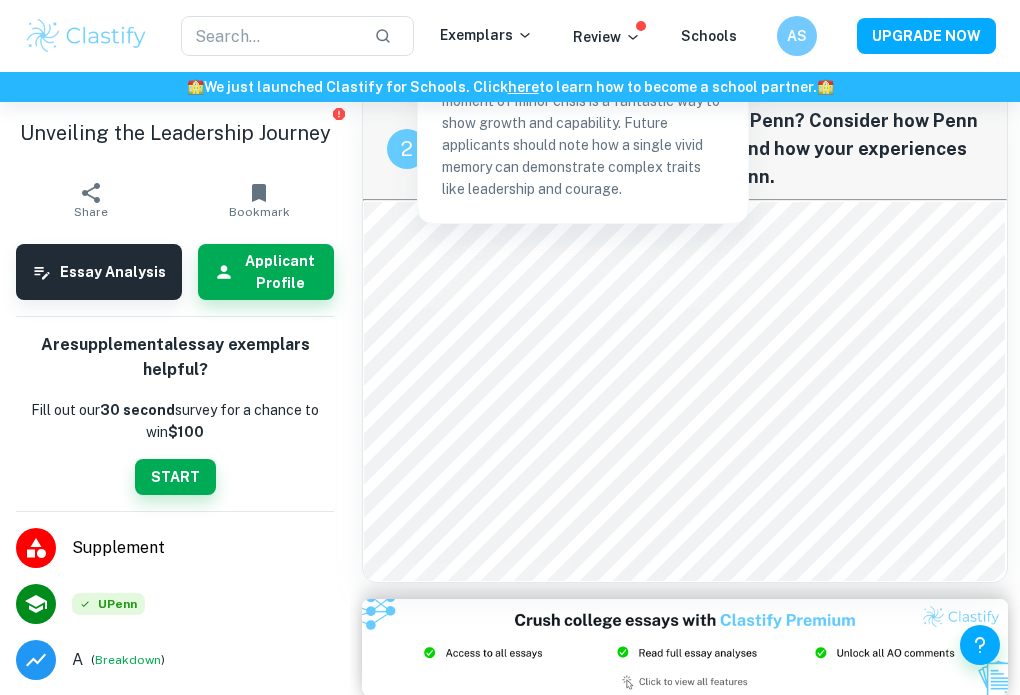 click on "1 Write a short thank-you note to someone you have not yet thanked and would like to acknowledge. (We encourage you to share this note with that person, if possible, and reflect on the experience!) 2 How will you explore community at Penn? Consider how Penn will help shape your perspective, and how your experiences and perspective will help shape Penn.   3 Wharton prepares its students to make an impact by applying business methods and economic theory to real-world problems, including economic, political, and social issues. Please reflect on a current issue of importance to you and share how you hope a Wharton education would help you to explore it." at bounding box center (685, 451) 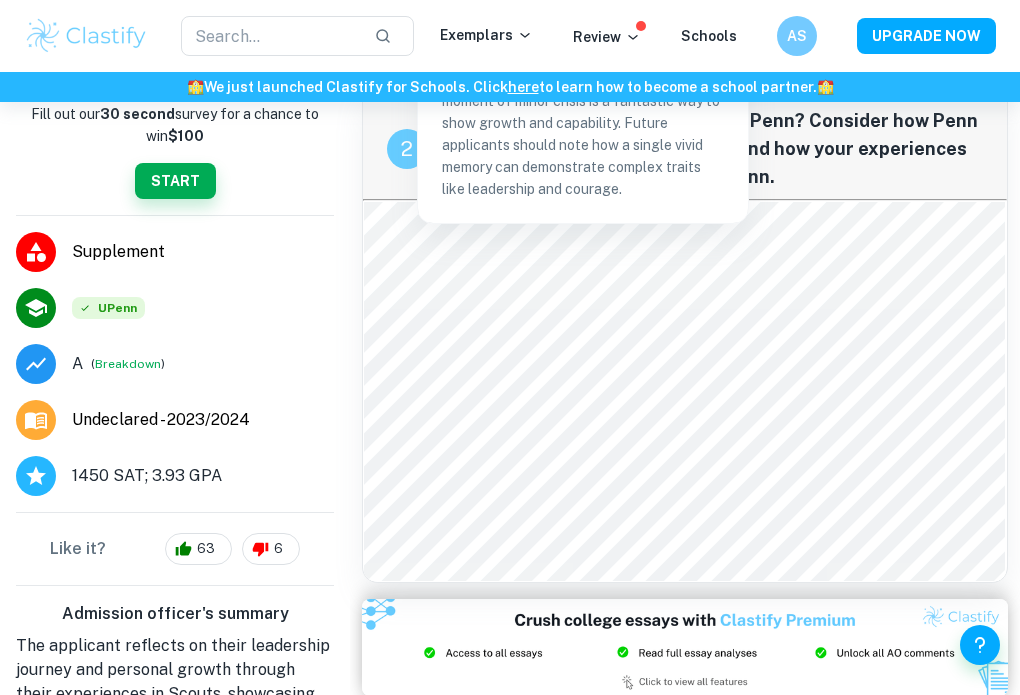 scroll, scrollTop: 300, scrollLeft: 0, axis: vertical 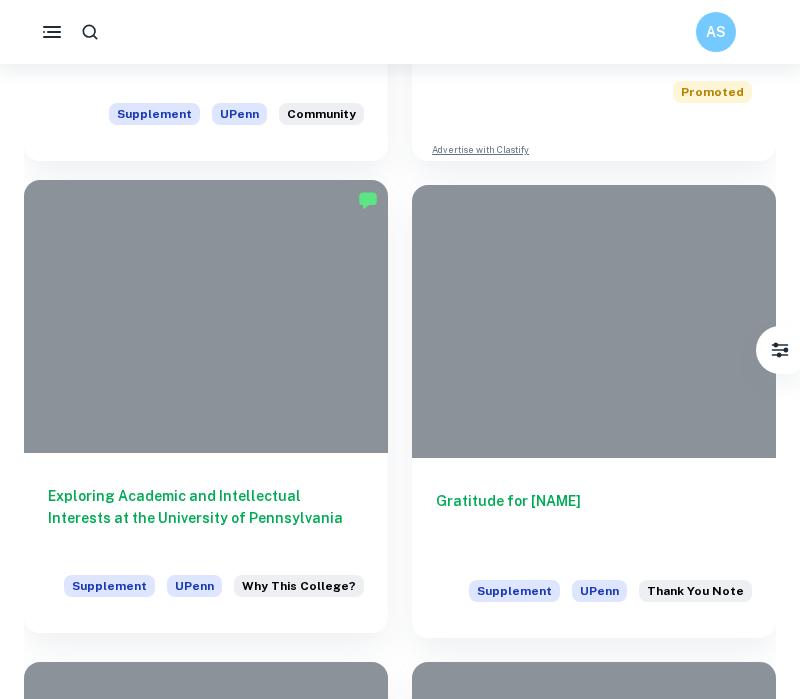 click at bounding box center [206, 316] 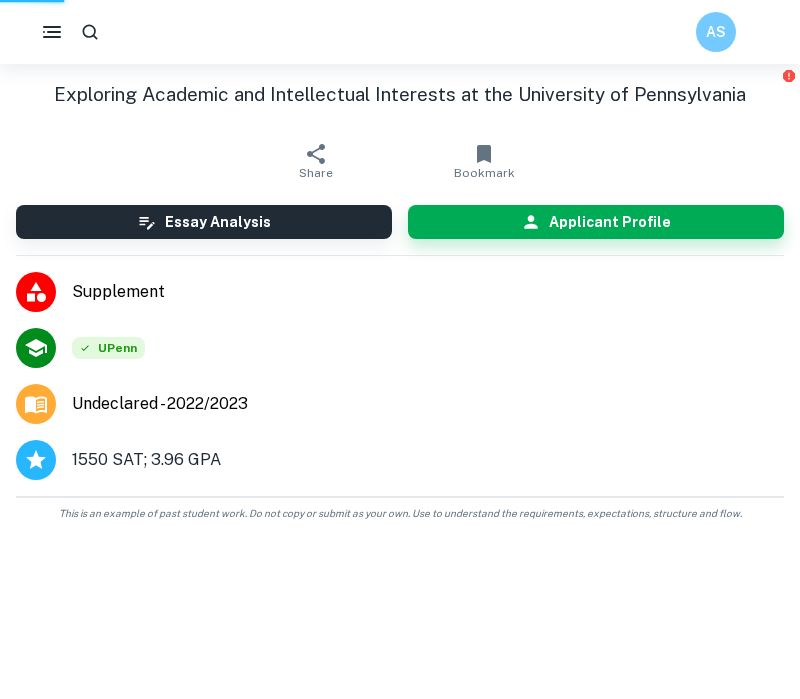 scroll, scrollTop: 0, scrollLeft: 0, axis: both 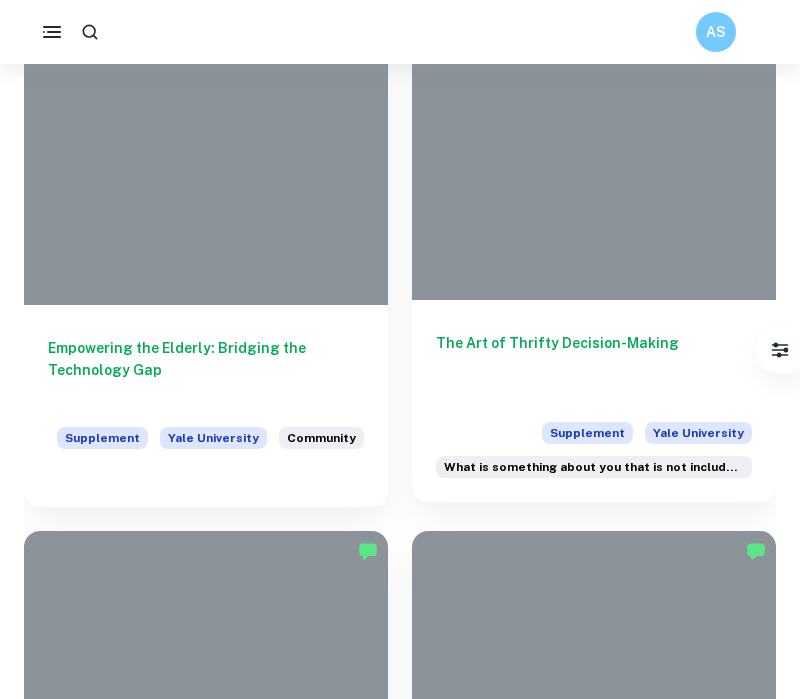 click on "The Art of Thrifty Decision-Making Supplement Yale University What is something about you that is not included anywhere else in your appl" at bounding box center (594, 401) 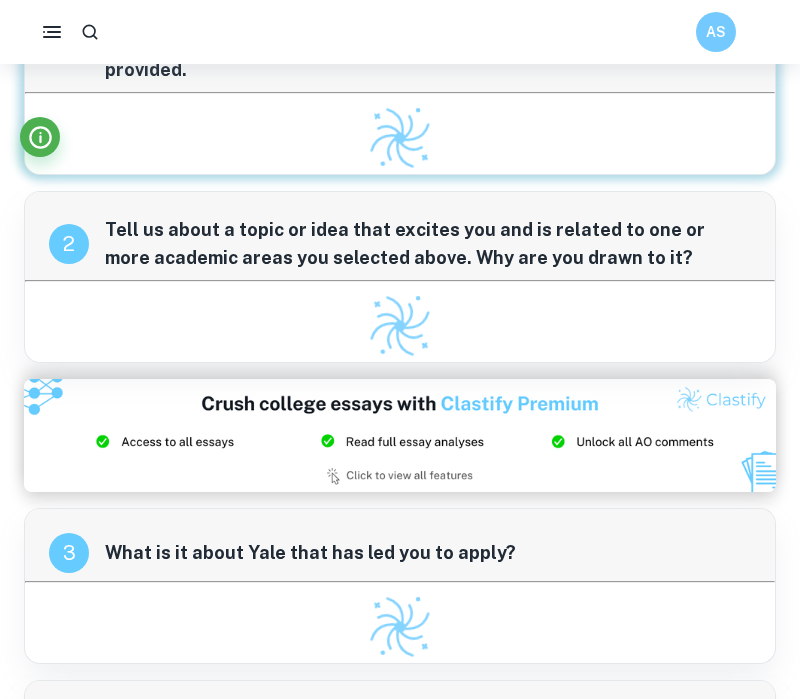 scroll, scrollTop: 500, scrollLeft: 0, axis: vertical 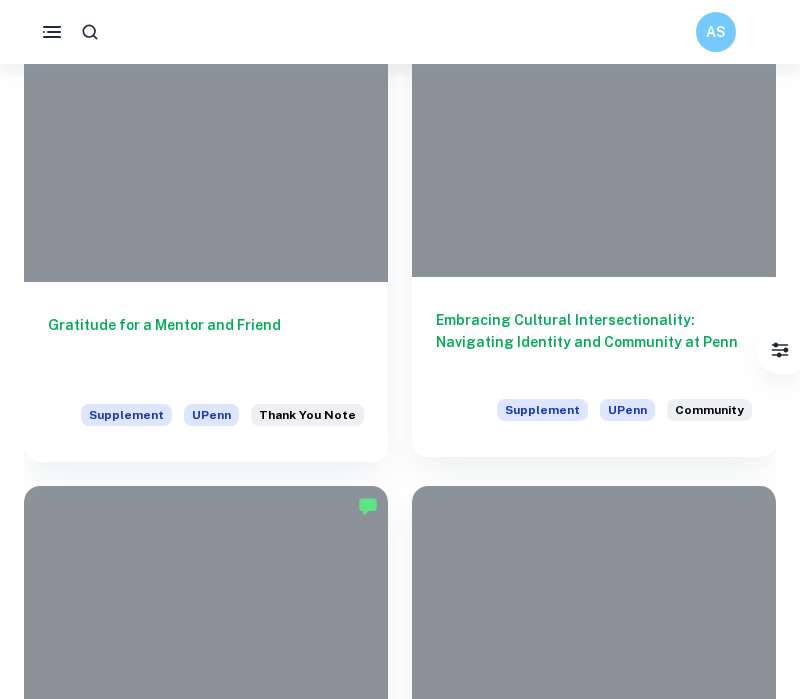 click on "Embracing Cultural Intersectionality: Navigating Identity and Community at Penn" at bounding box center (594, 342) 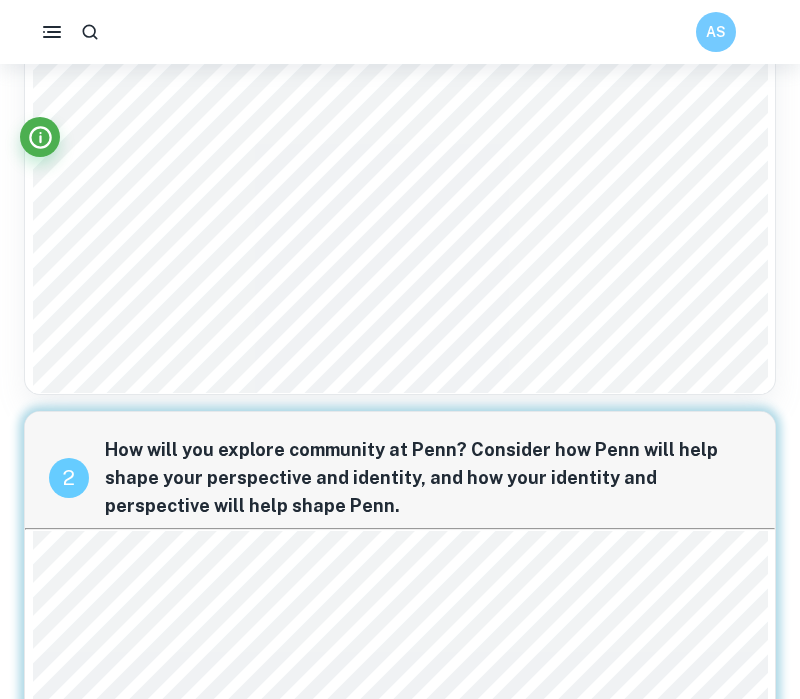 scroll, scrollTop: 371, scrollLeft: 0, axis: vertical 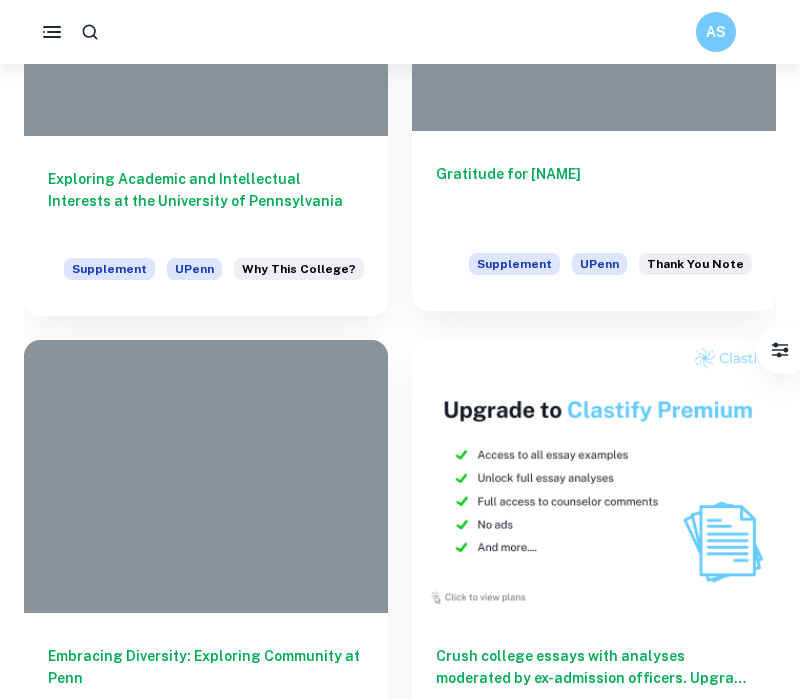 click on "Gratitude for [NAME]" at bounding box center (594, 196) 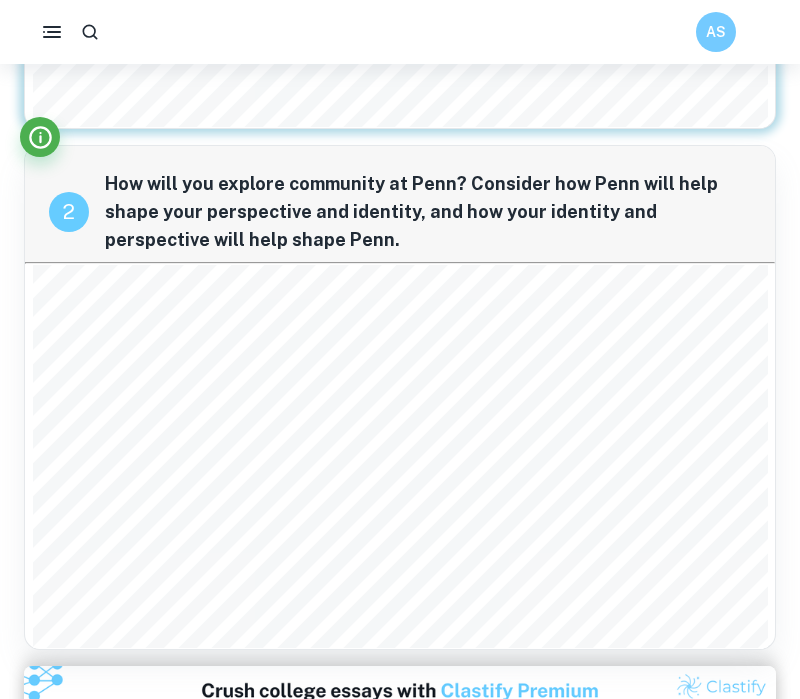 scroll, scrollTop: 564, scrollLeft: 0, axis: vertical 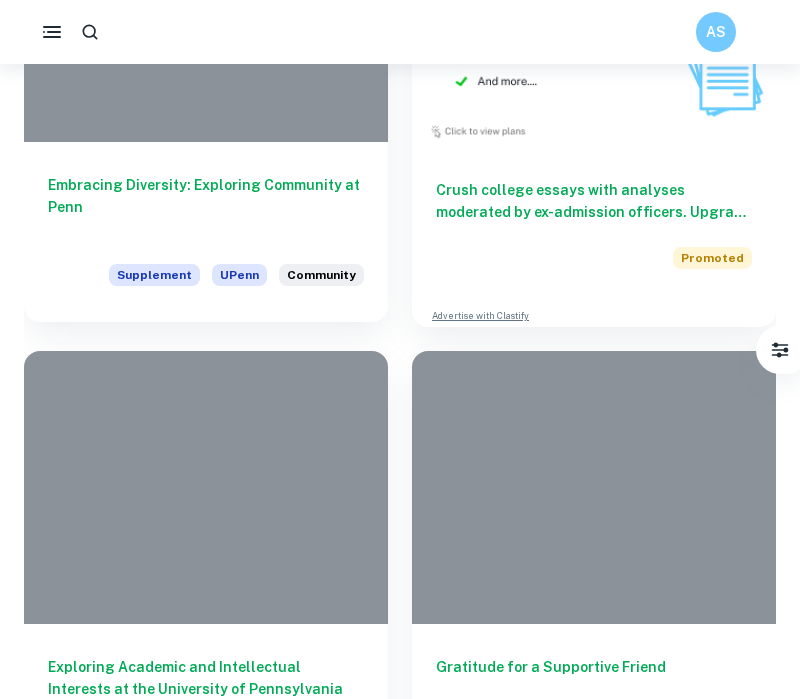 click on "Embracing Diversity: Exploring Community at Penn" at bounding box center (206, 207) 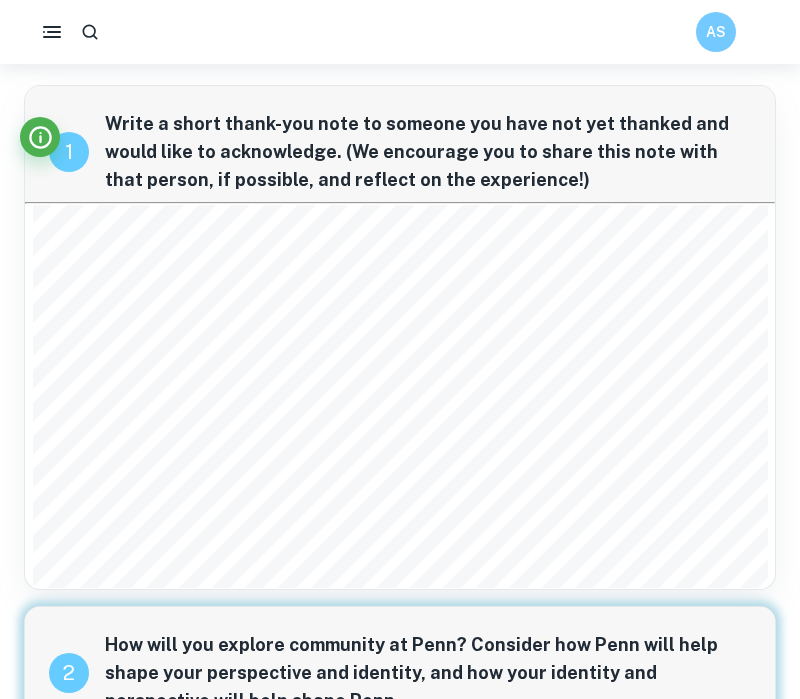 scroll, scrollTop: 407, scrollLeft: 0, axis: vertical 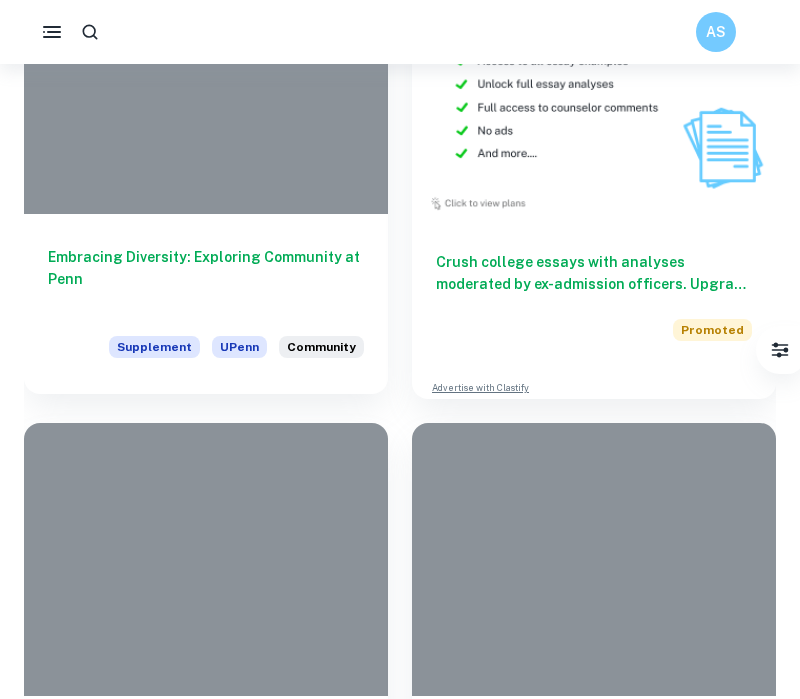 click on "Embracing Diversity: Exploring Community at Penn" at bounding box center [206, 279] 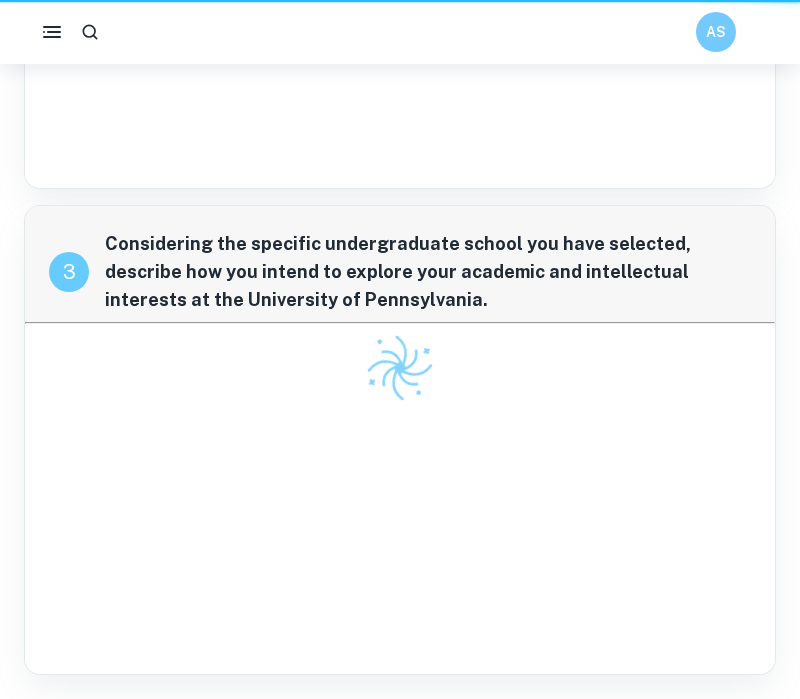 scroll, scrollTop: 0, scrollLeft: 0, axis: both 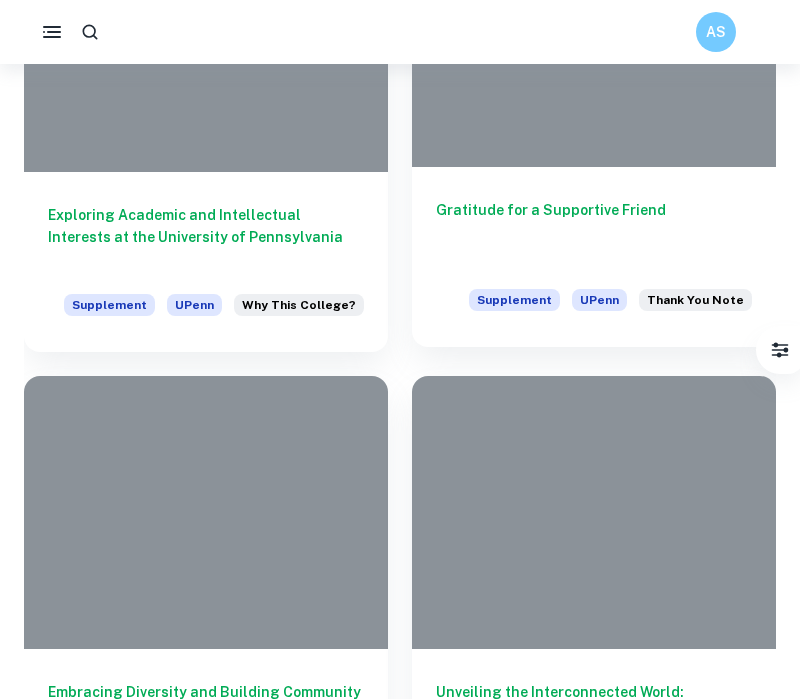 click on "Gratitude for a Supportive Friend" at bounding box center (594, 232) 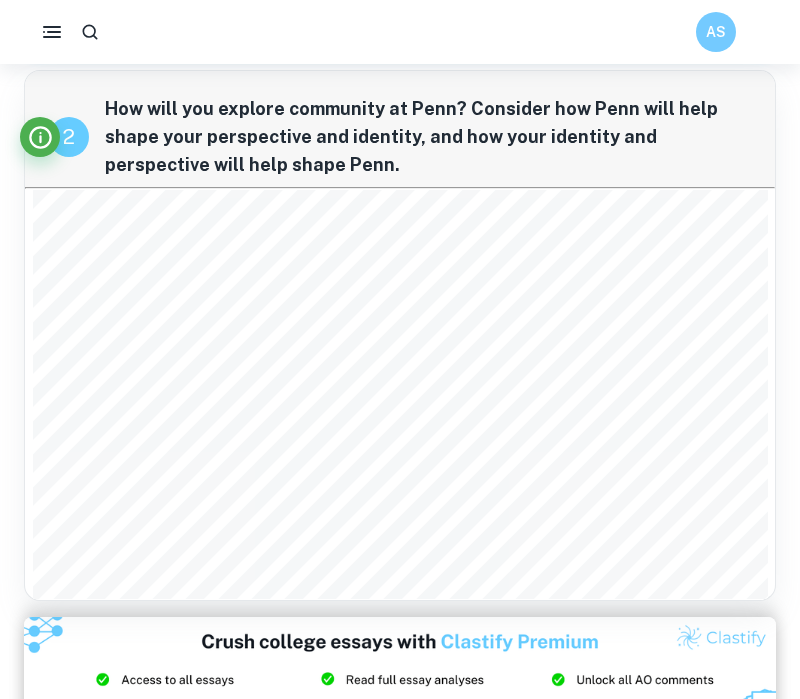 scroll, scrollTop: 569, scrollLeft: 0, axis: vertical 